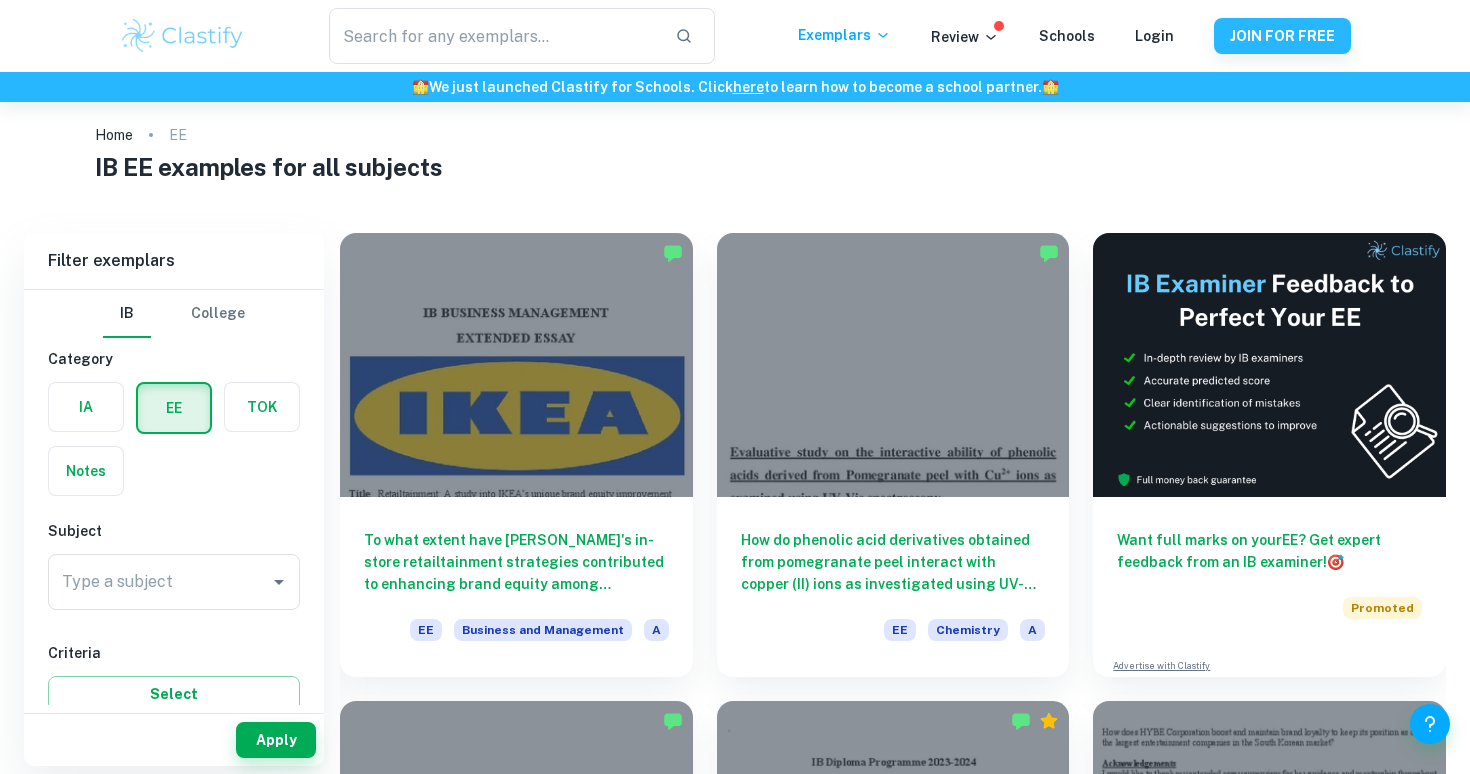 scroll, scrollTop: 23, scrollLeft: 0, axis: vertical 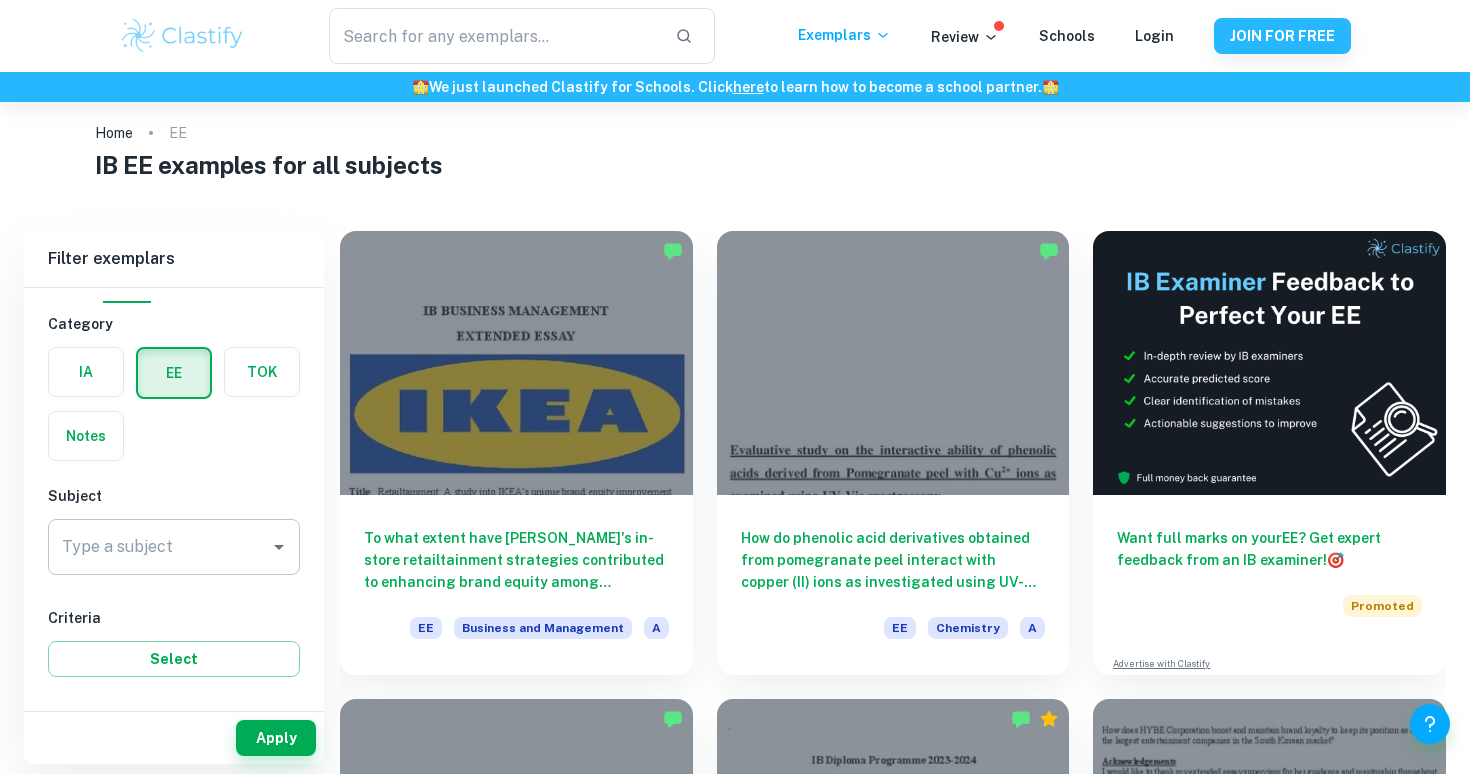click on "Type a subject" at bounding box center (174, 547) 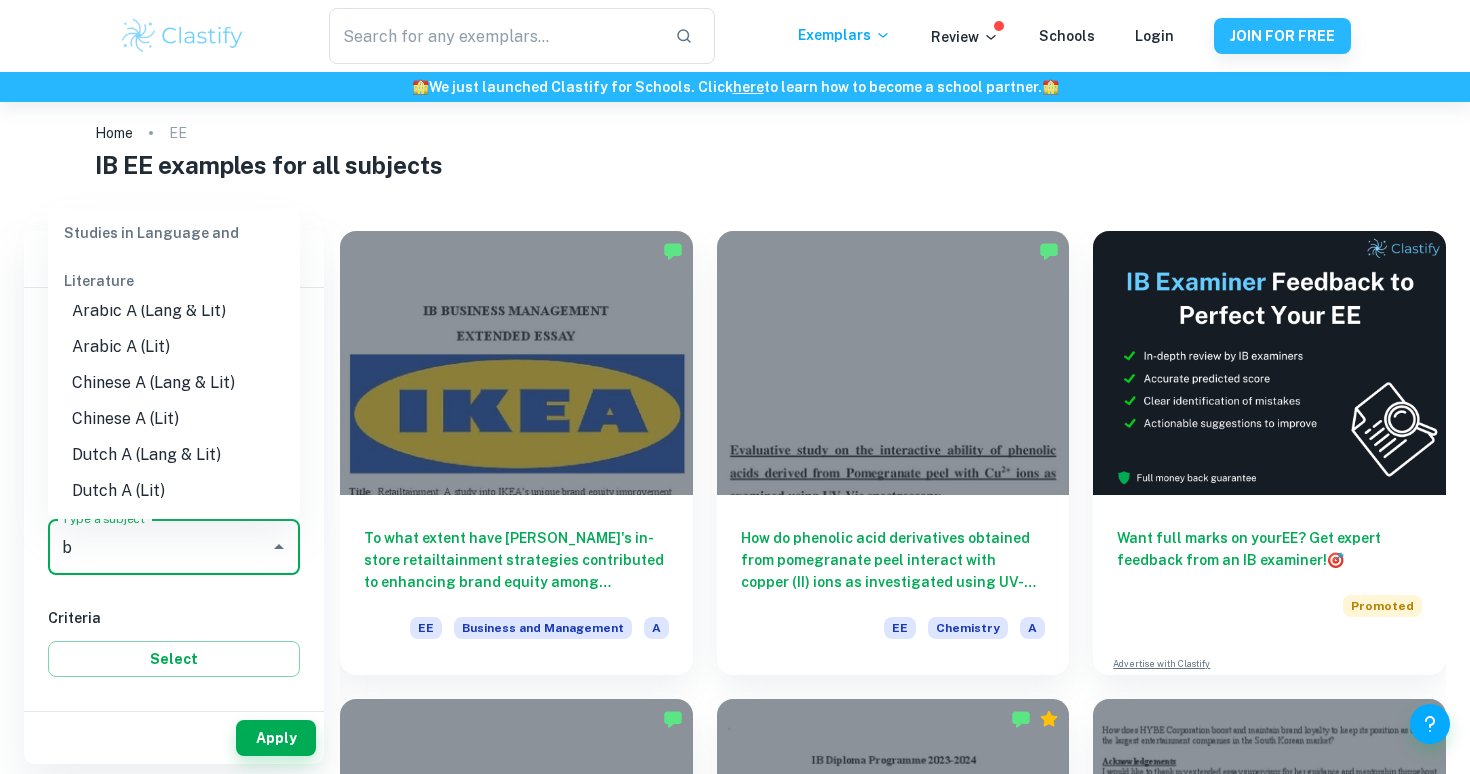 scroll, scrollTop: 0, scrollLeft: 0, axis: both 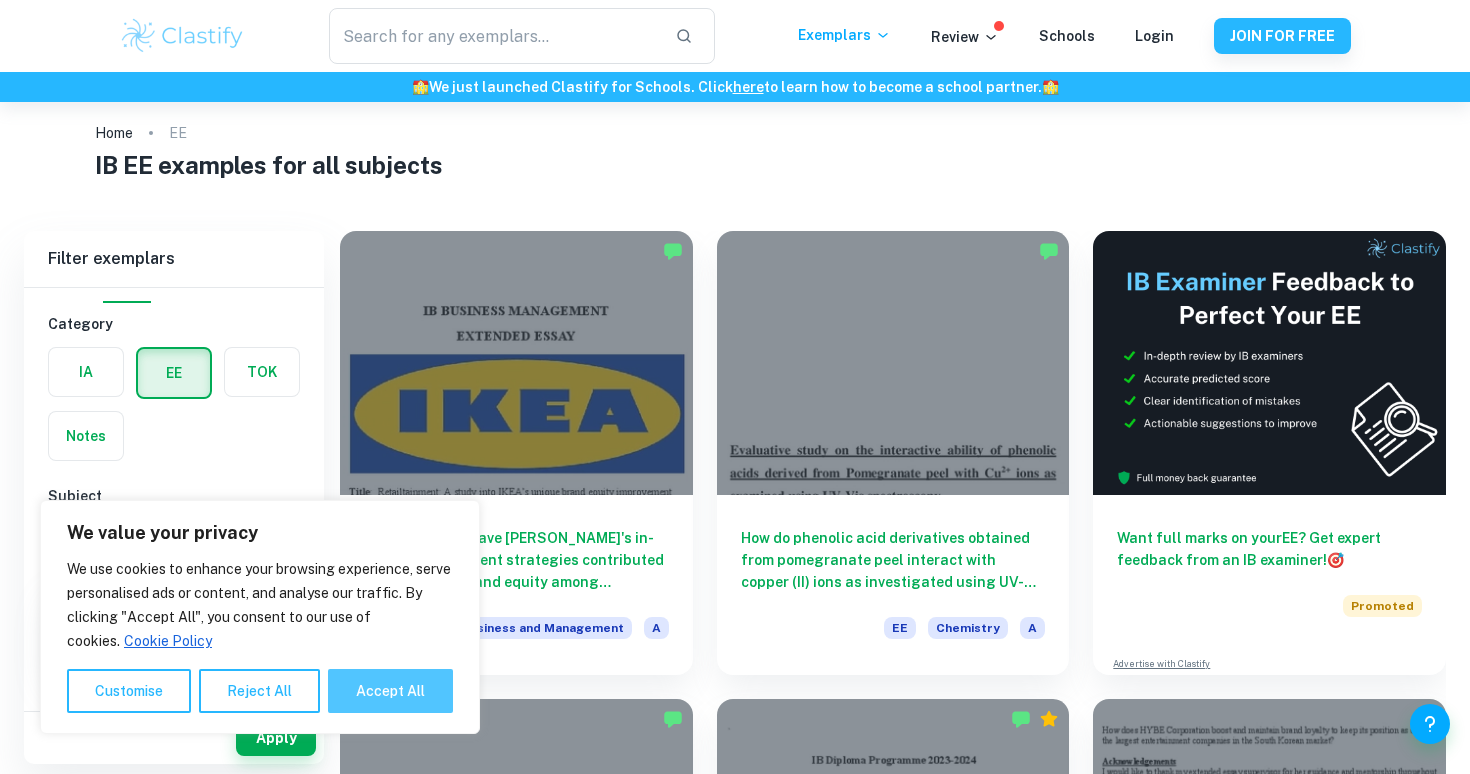 type on "busin" 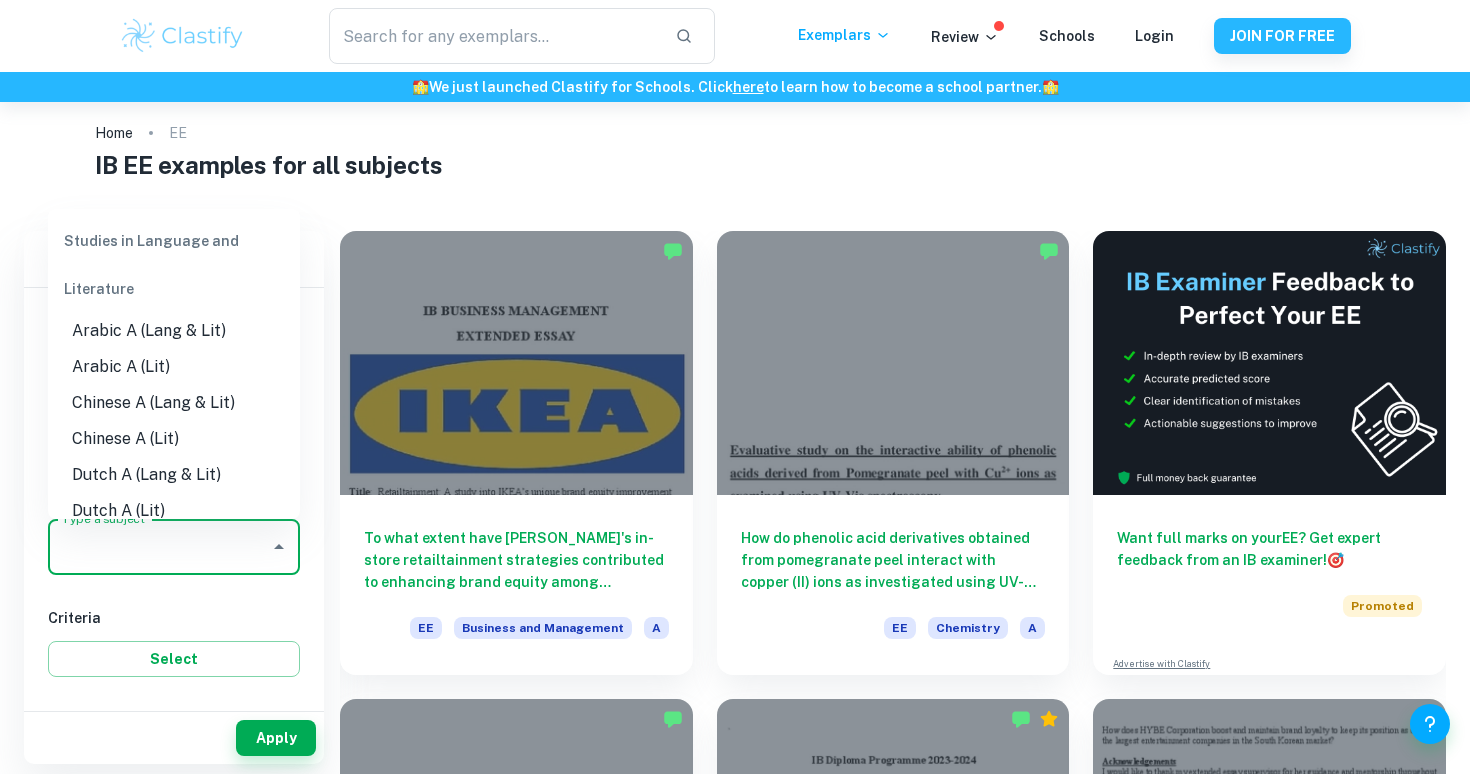 click on "Type a subject" at bounding box center [159, 547] 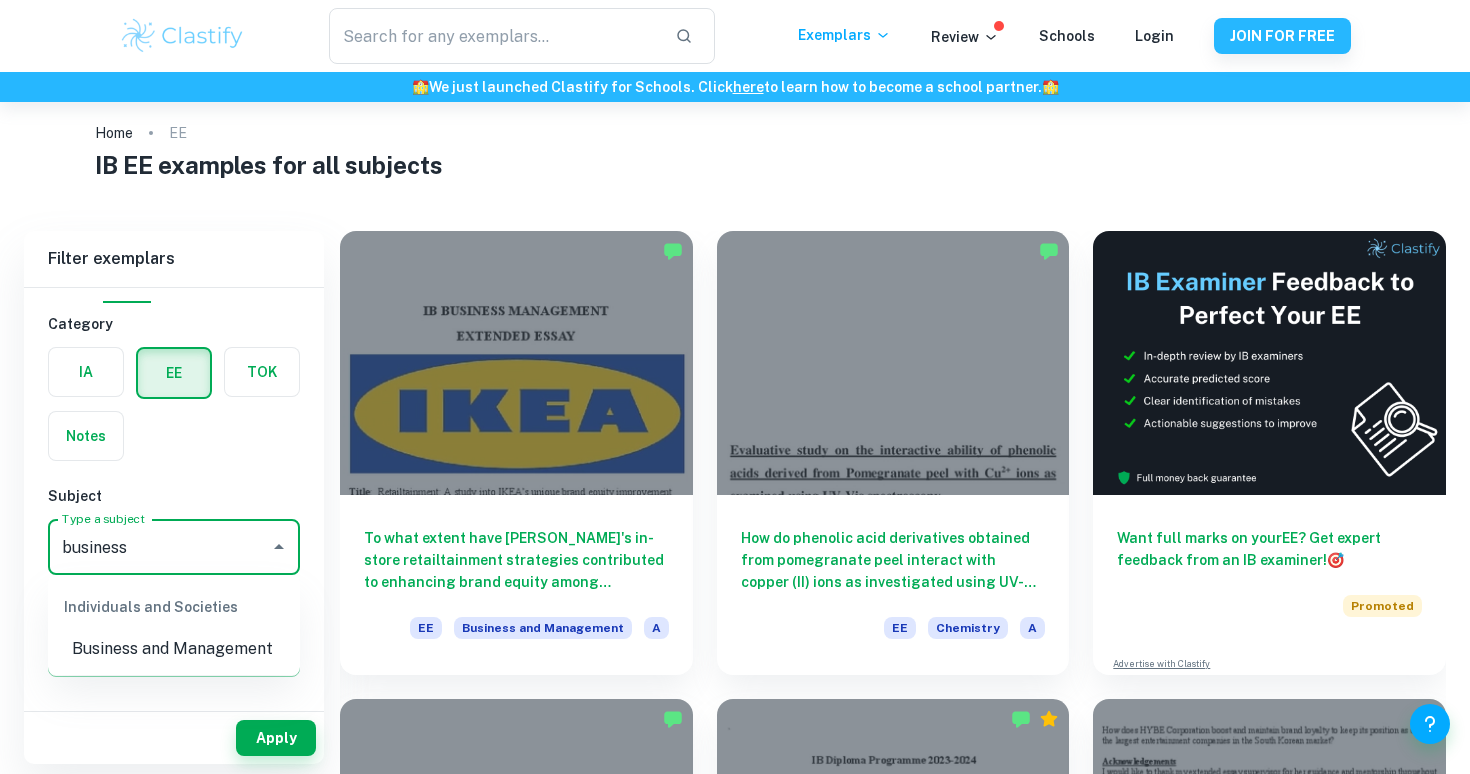 click on "Business and Management" at bounding box center [174, 649] 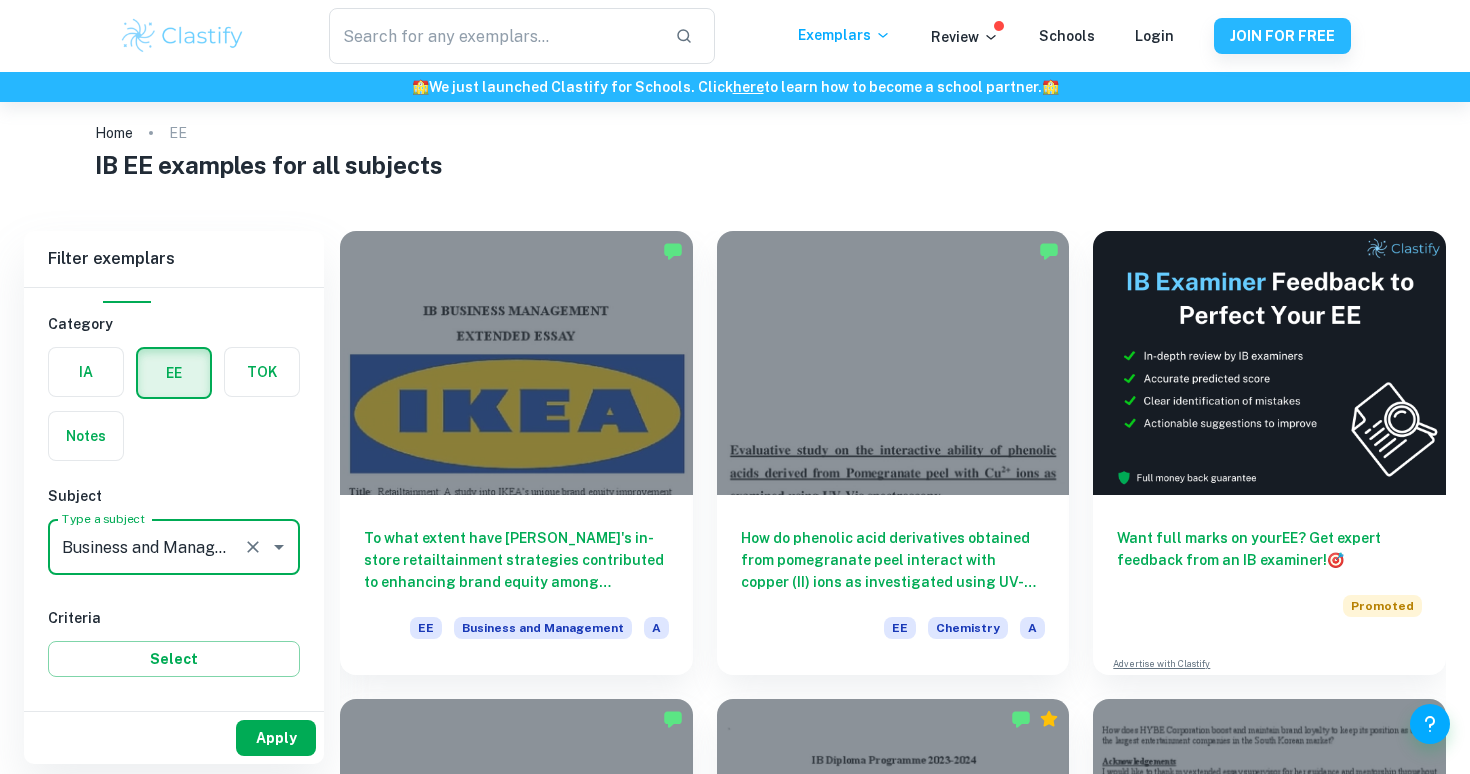 click on "Apply" at bounding box center [276, 738] 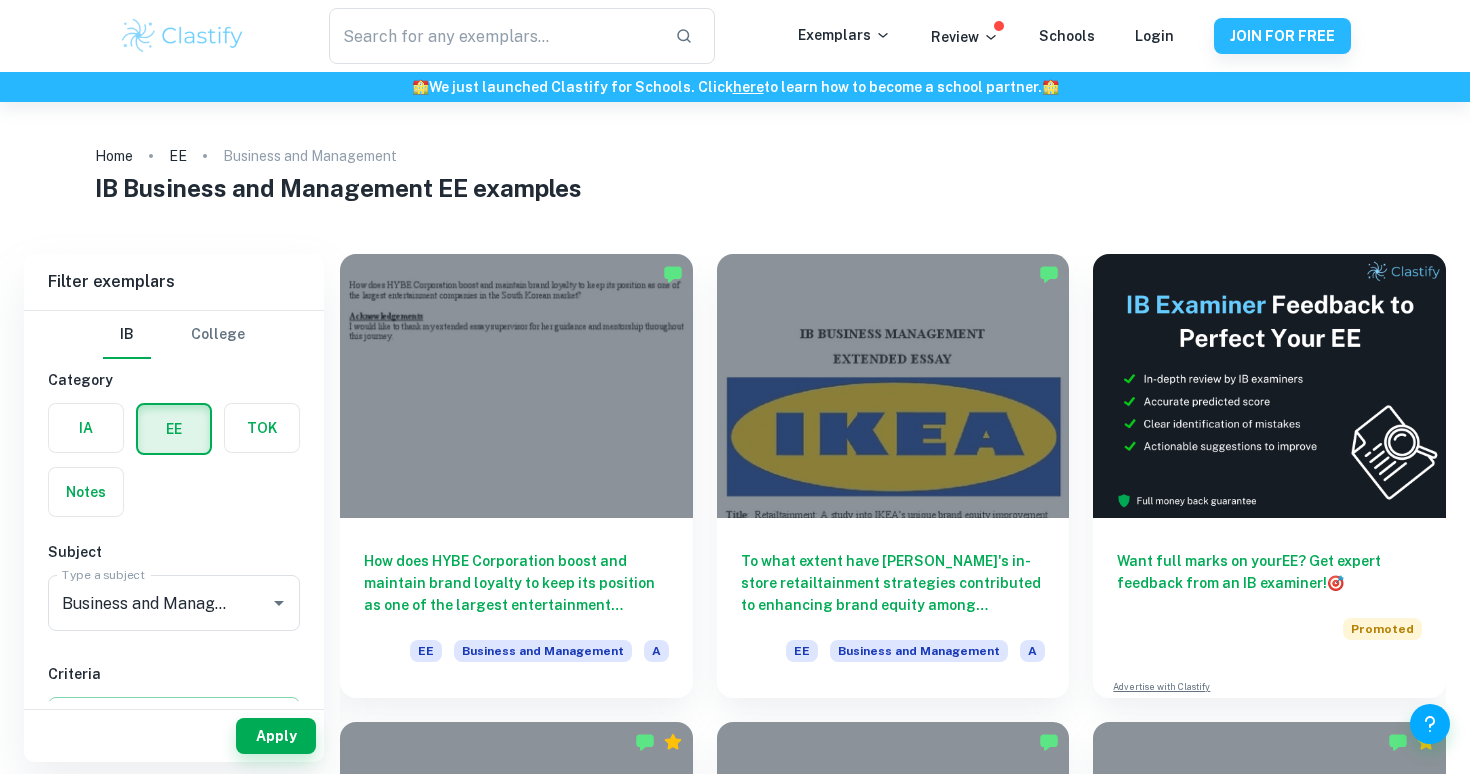 scroll, scrollTop: 0, scrollLeft: 0, axis: both 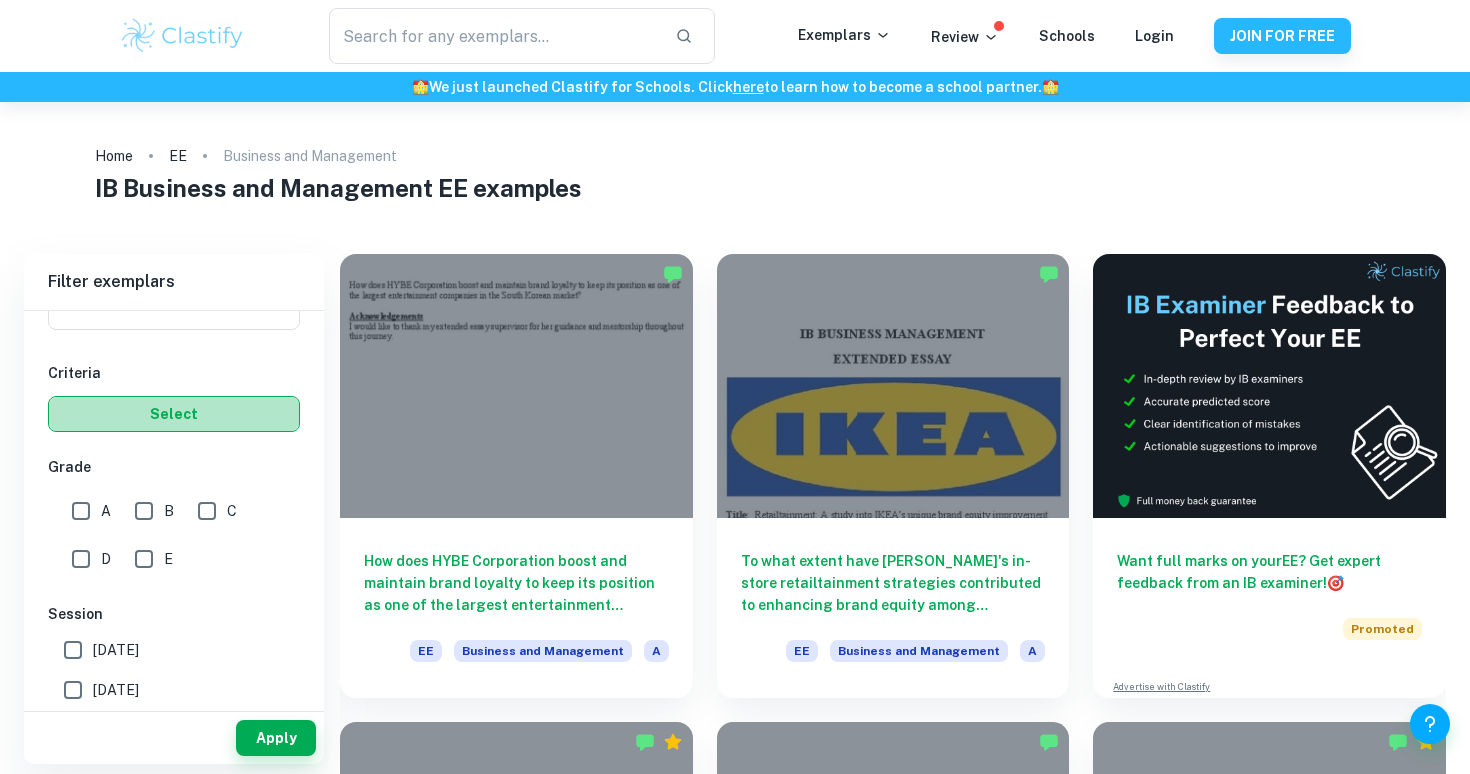 click on "Select" at bounding box center [174, 414] 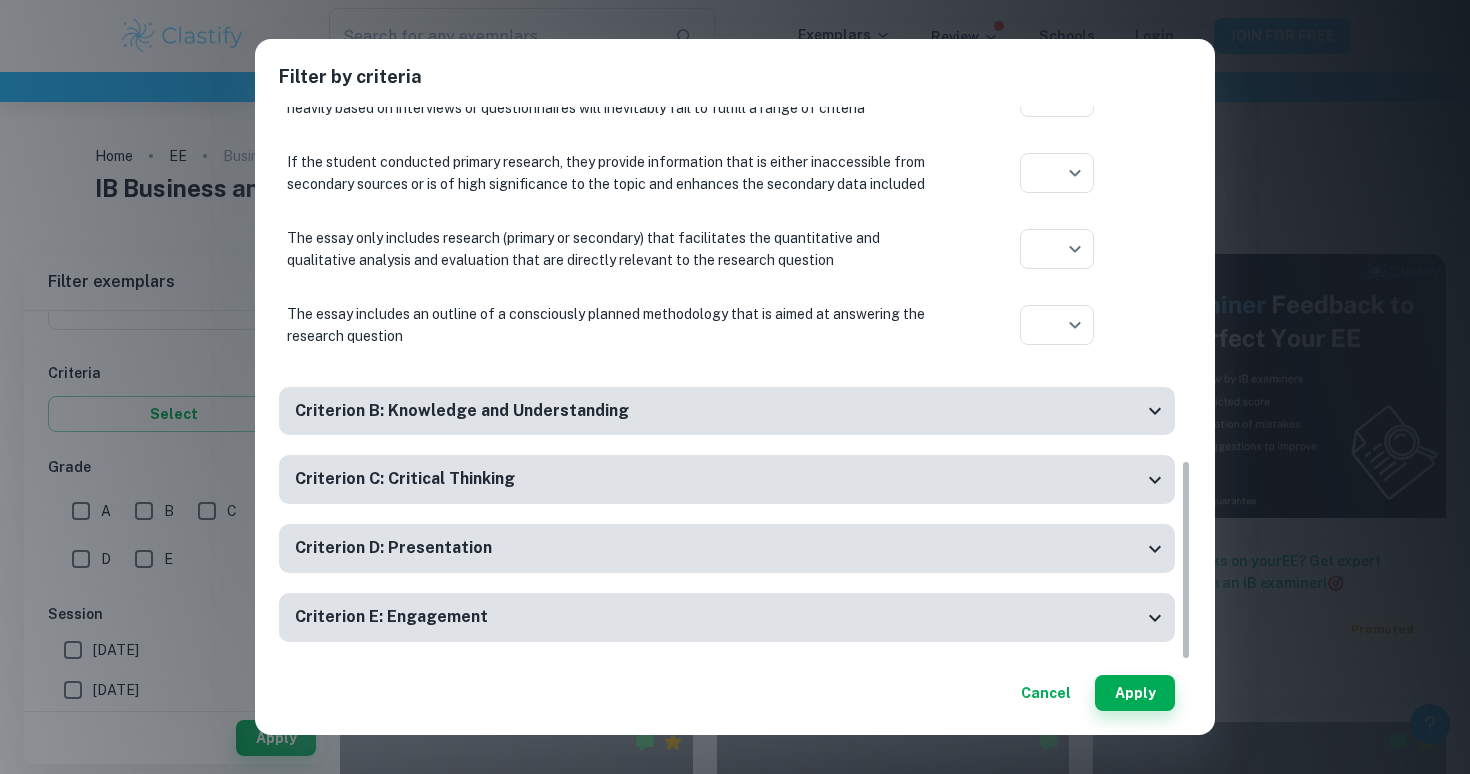 scroll, scrollTop: 973, scrollLeft: 0, axis: vertical 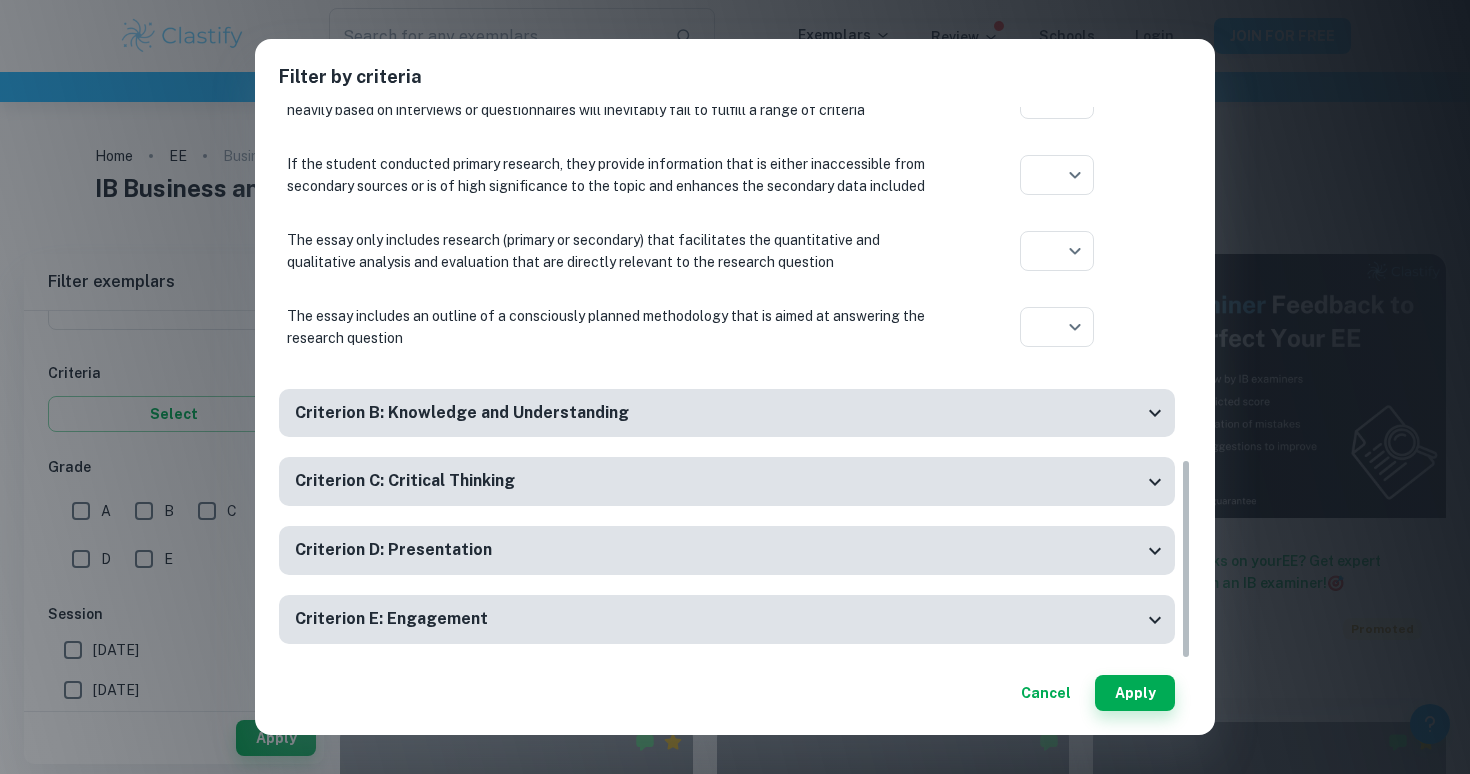 click on "Criterion B: Knowledge and Understanding" at bounding box center [719, 413] 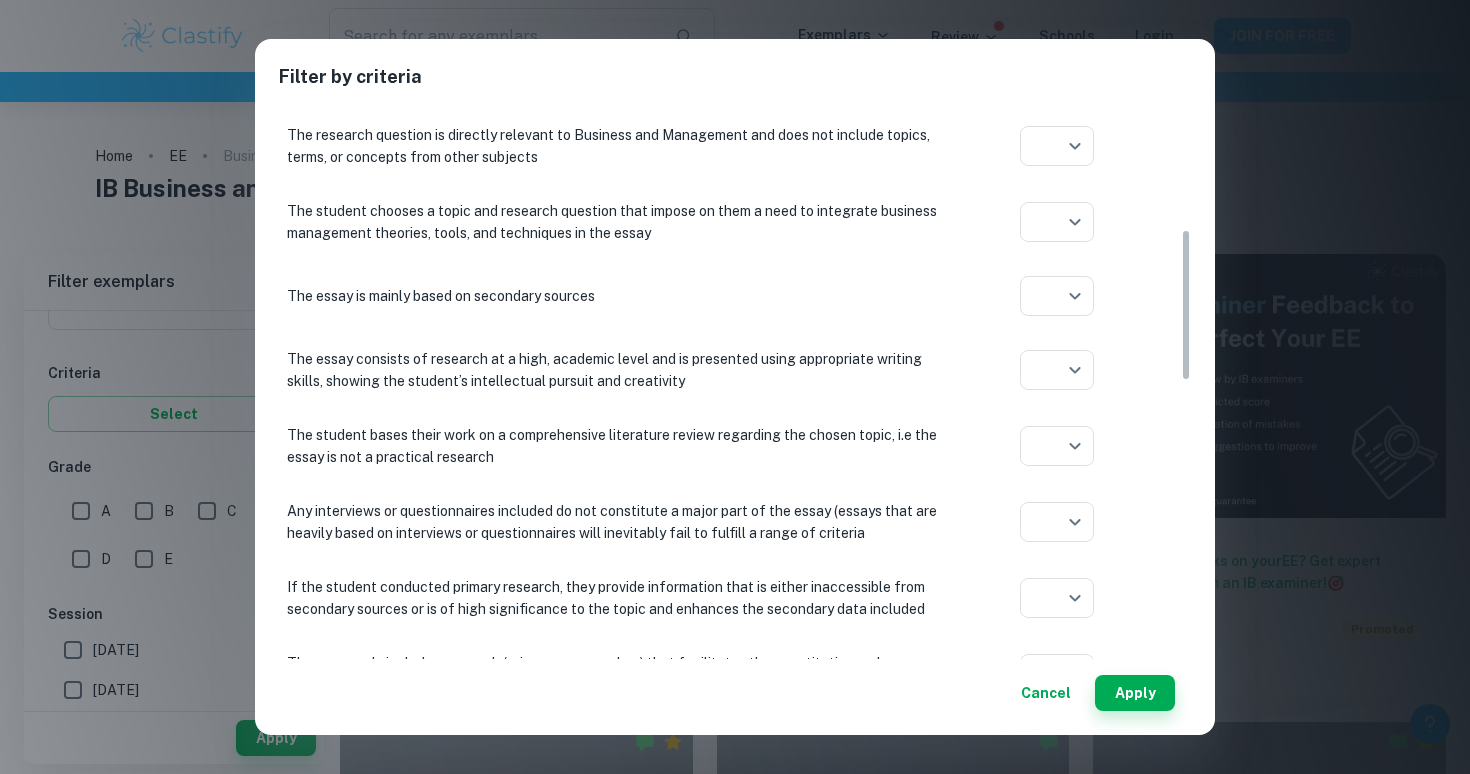 scroll, scrollTop: 429, scrollLeft: 0, axis: vertical 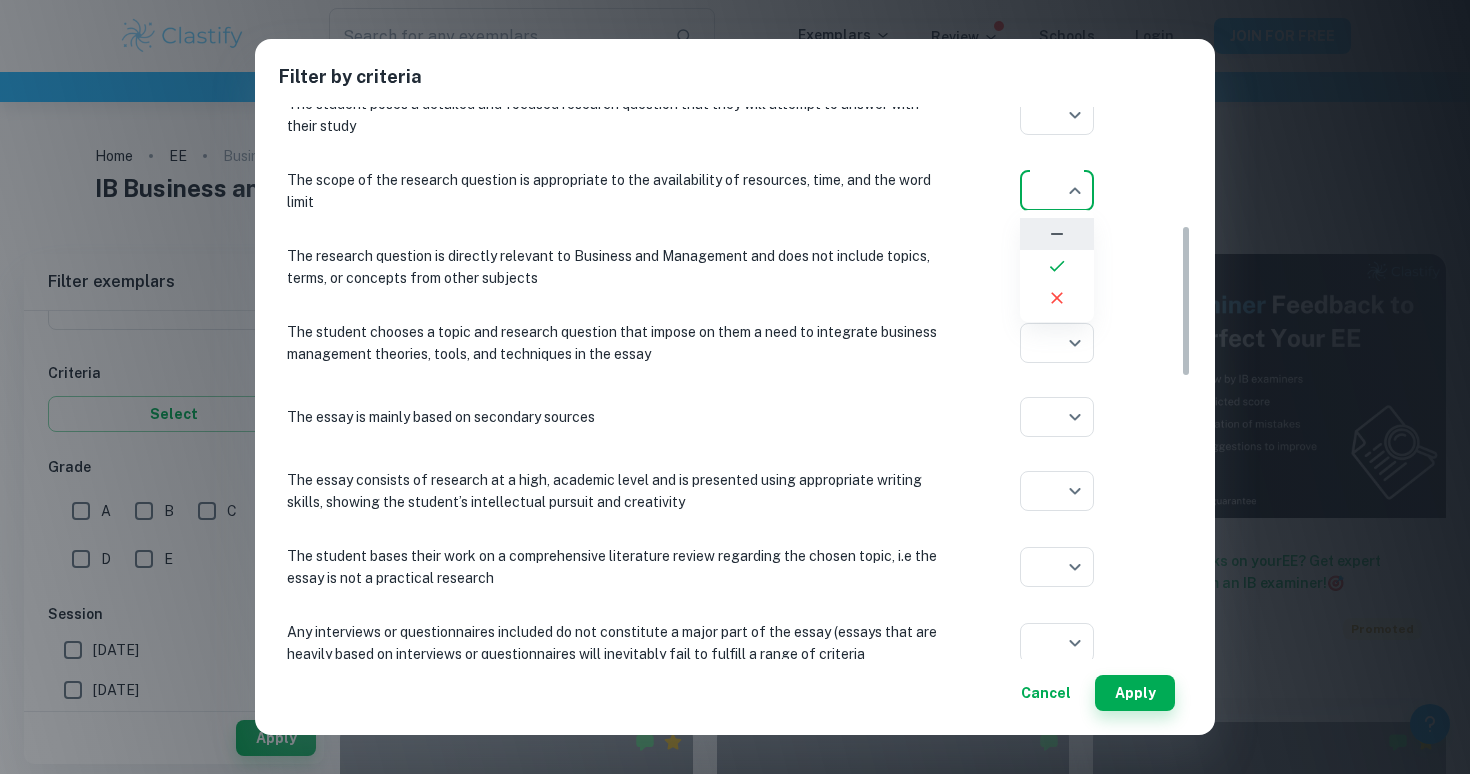 click on "We value your privacy We use cookies to enhance your browsing experience, serve personalised ads or content, and analyse our traffic. By clicking "Accept All", you consent to our use of cookies.   Cookie Policy Customise   Reject All   Accept All   Customise Consent Preferences   We use cookies to help you navigate efficiently and perform certain functions. You will find detailed information about all cookies under each consent category below. The cookies that are categorised as "Necessary" are stored on your browser as they are essential for enabling the basic functionalities of the site. ...  Show more For more information on how Google's third-party cookies operate and handle your data, see:   Google Privacy Policy Necessary Always Active Necessary cookies are required to enable the basic features of this site, such as providing secure log-in or adjusting your consent preferences. These cookies do not store any personally identifiable data. Functional Analytics Performance Advertisement Uncategorised" at bounding box center (735, 489) 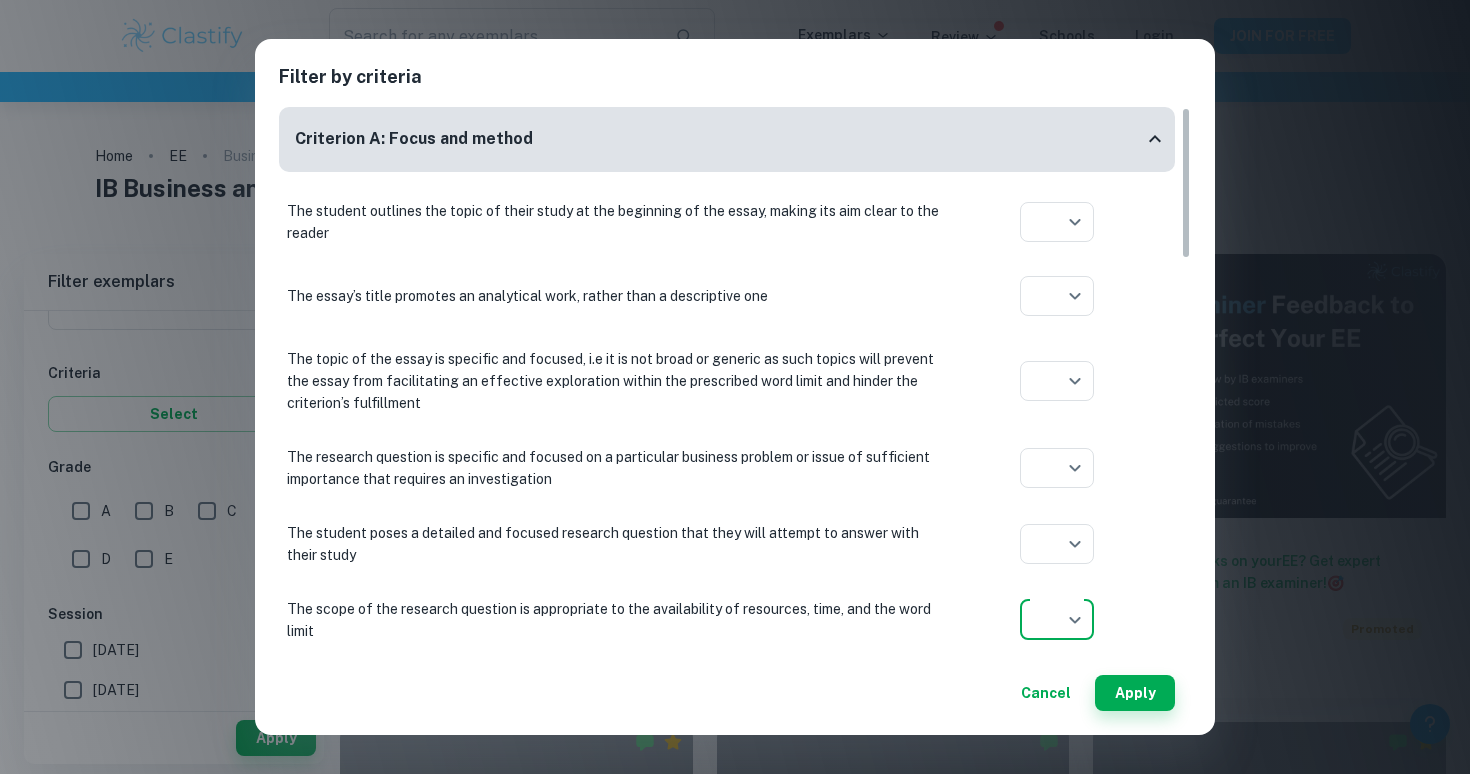 scroll, scrollTop: 0, scrollLeft: 0, axis: both 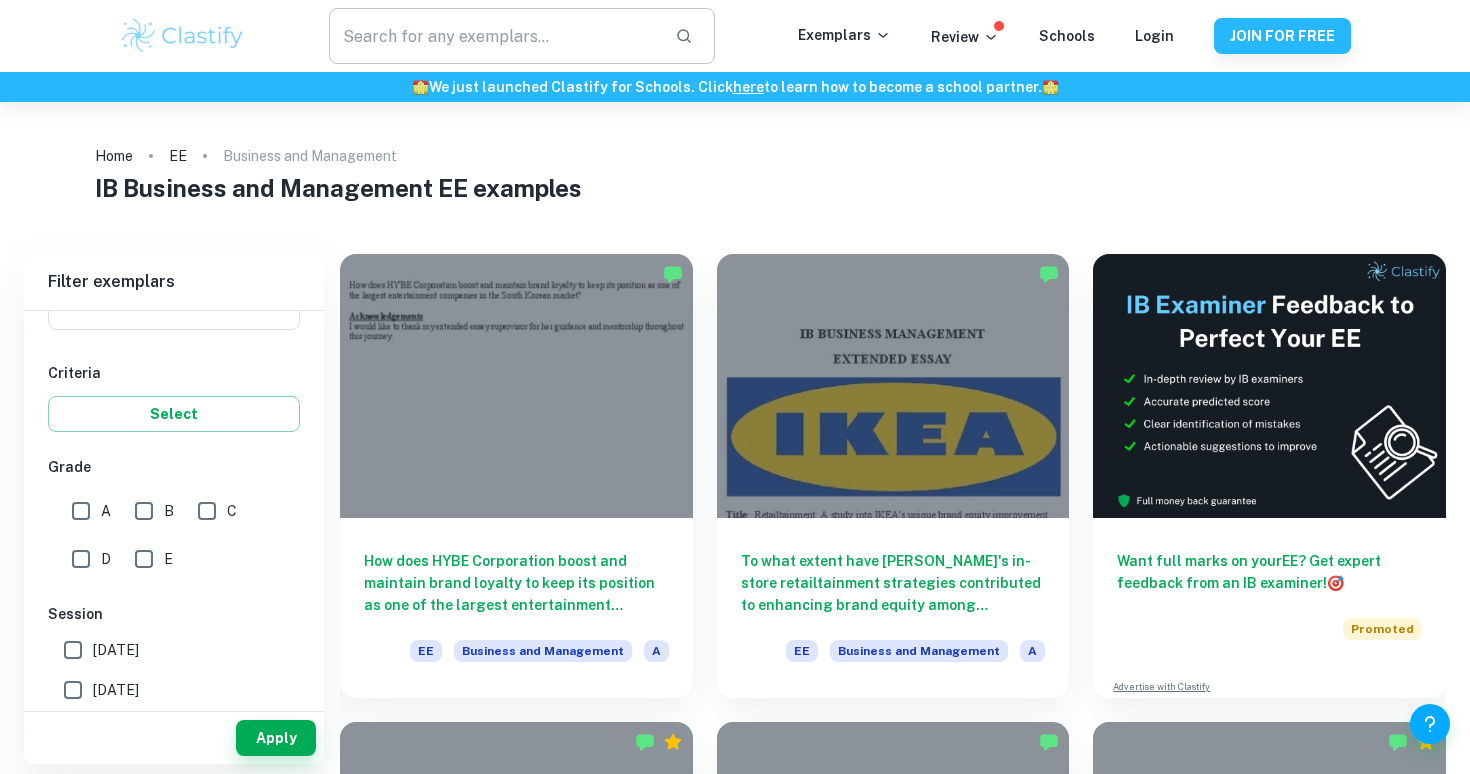click at bounding box center (494, 36) 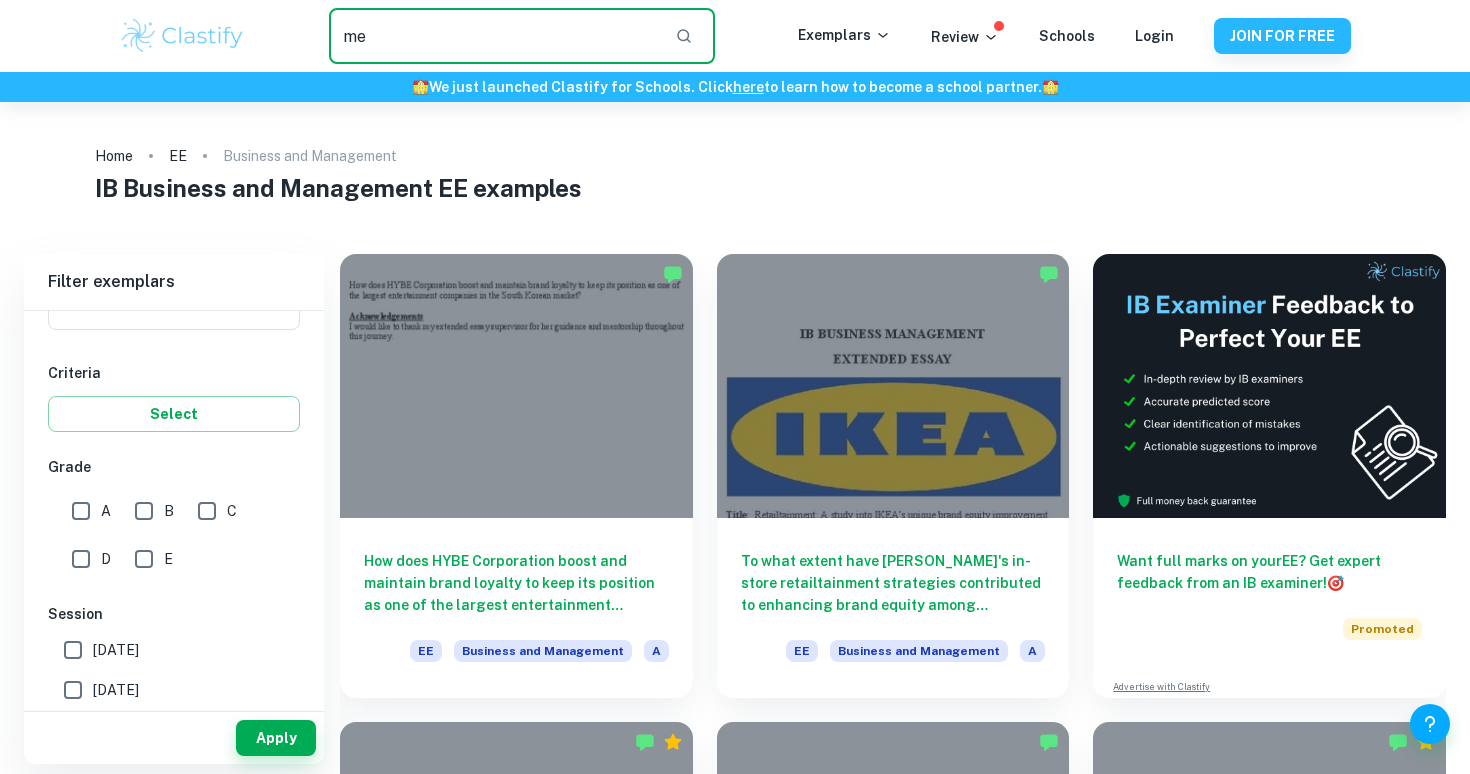 type on "m" 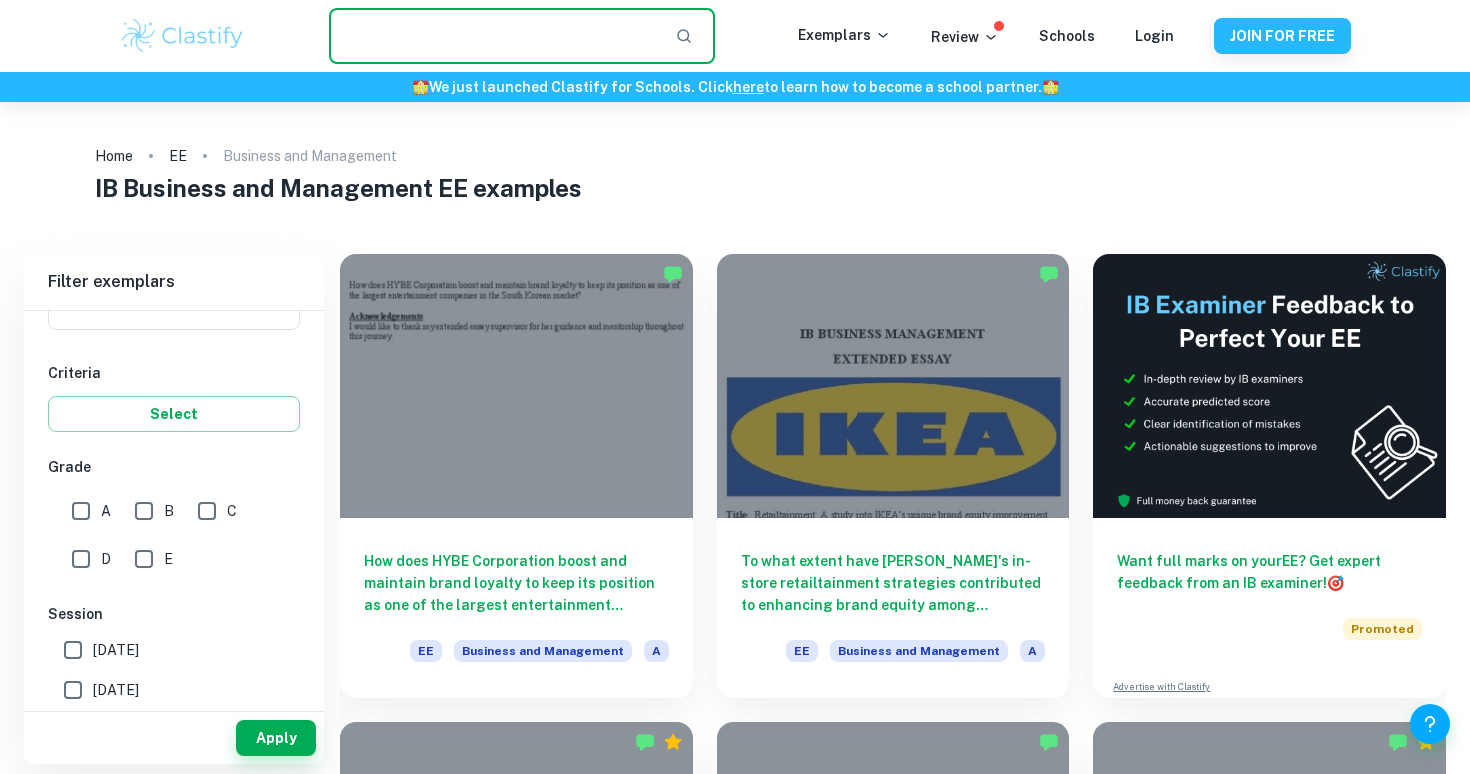 paste on "Acquisition" or "Merger" 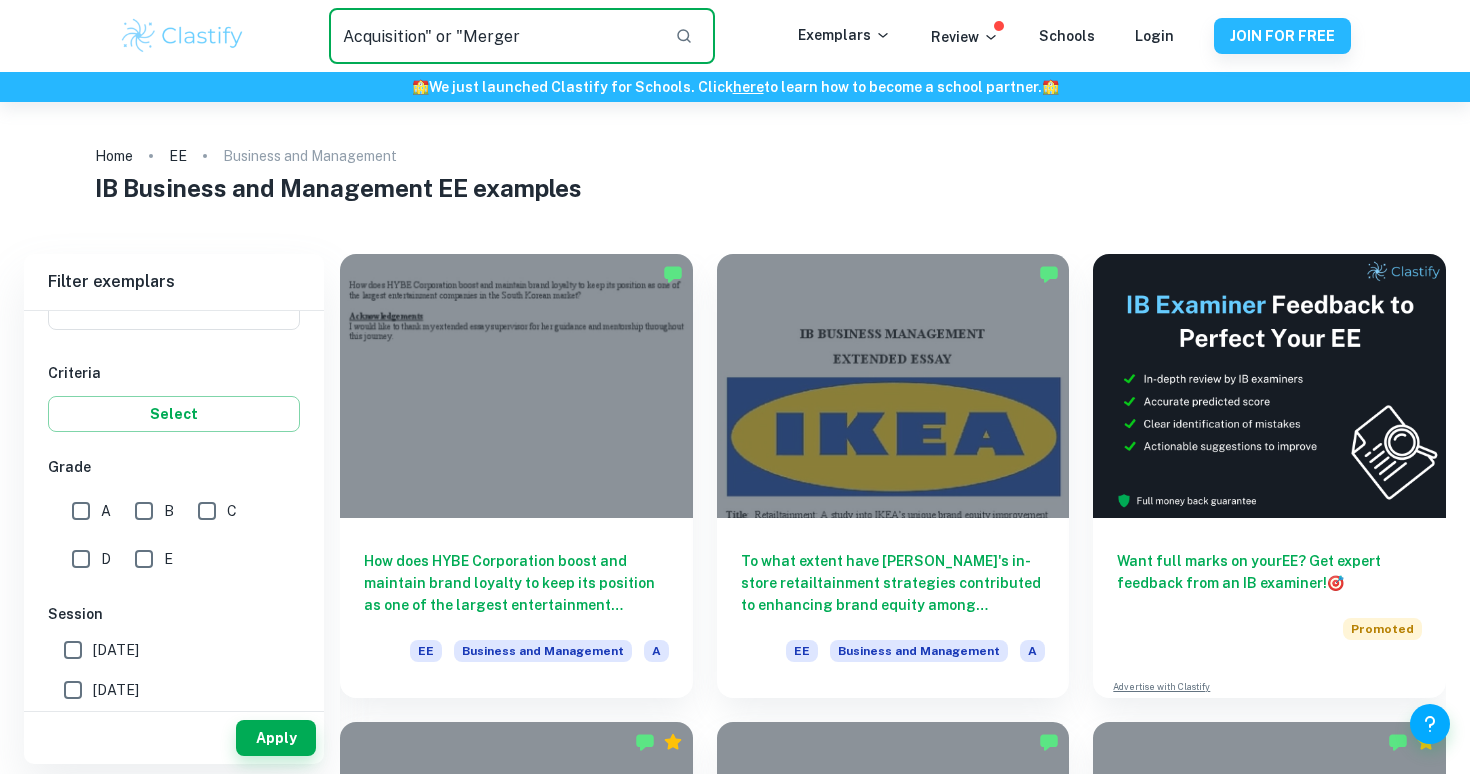 click on "Acquisition" or "Merger" at bounding box center (494, 36) 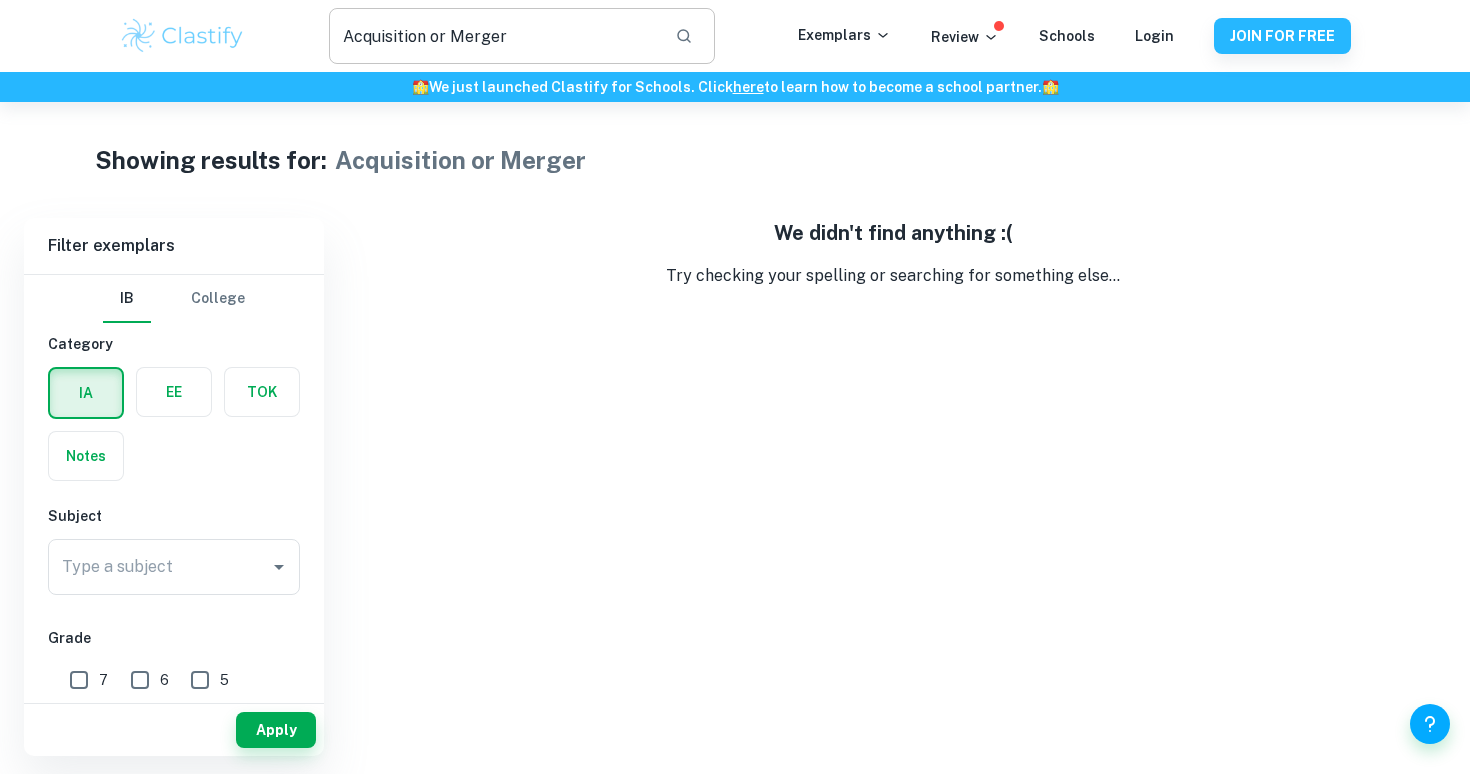 click on "Acquisition or Merger" at bounding box center [494, 36] 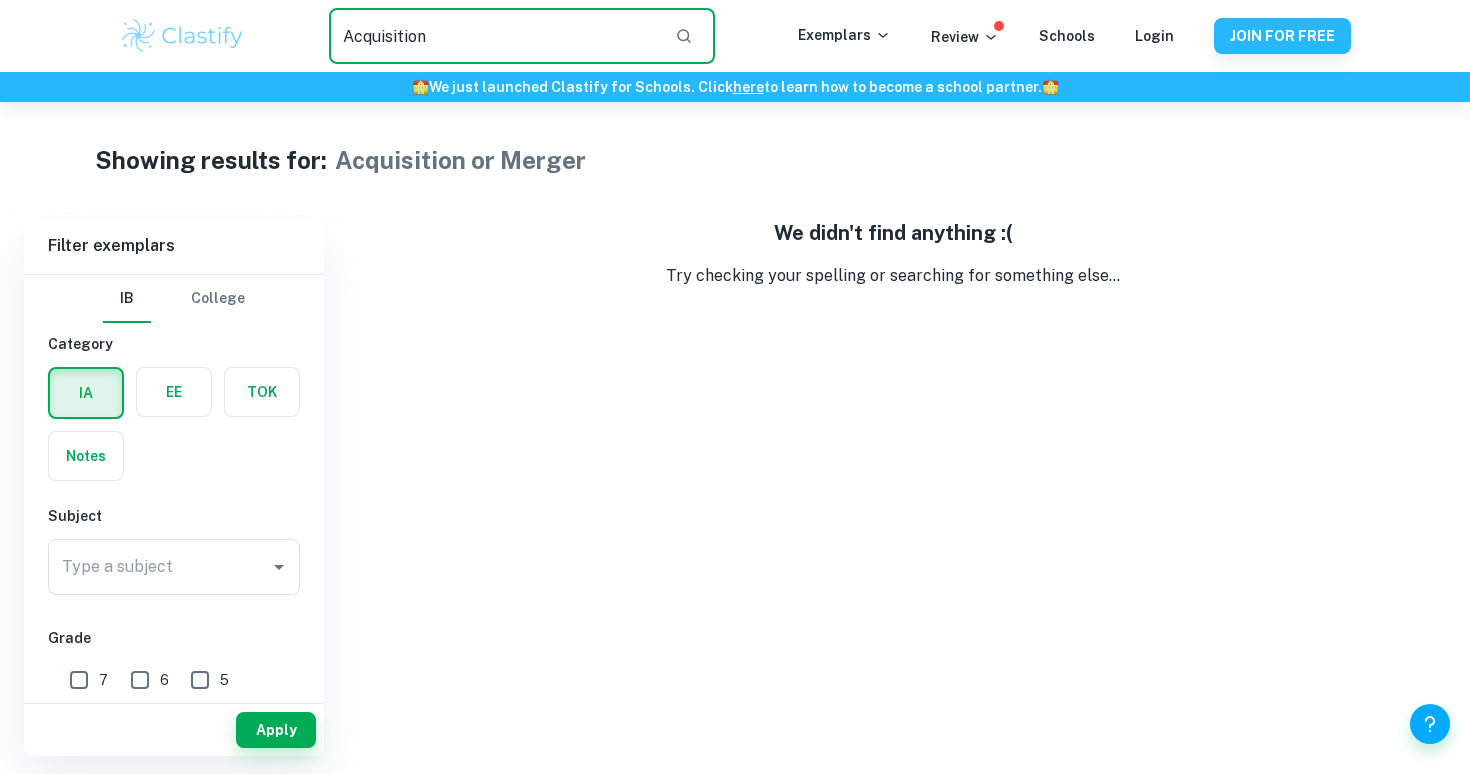 type on "Acquisition" 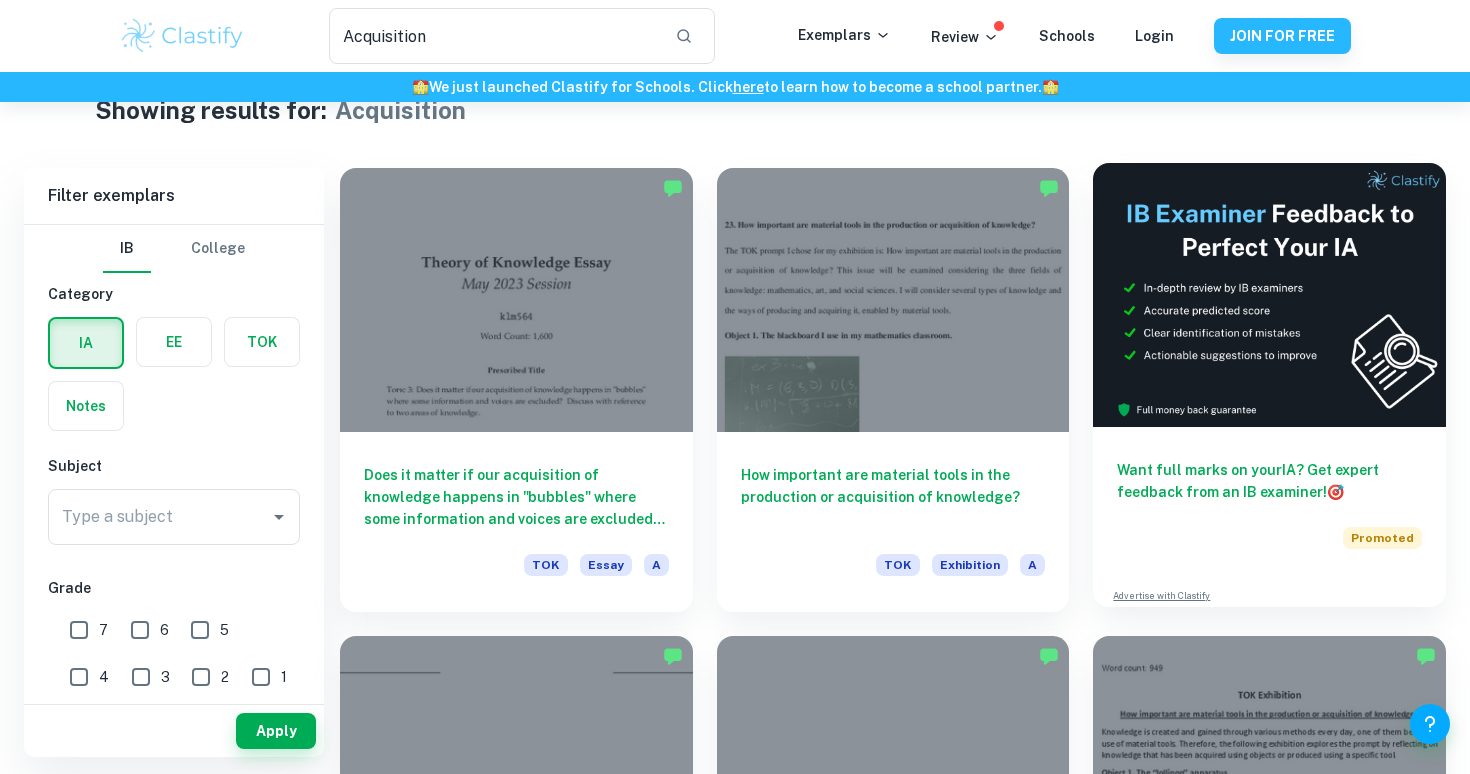 scroll, scrollTop: 51, scrollLeft: 0, axis: vertical 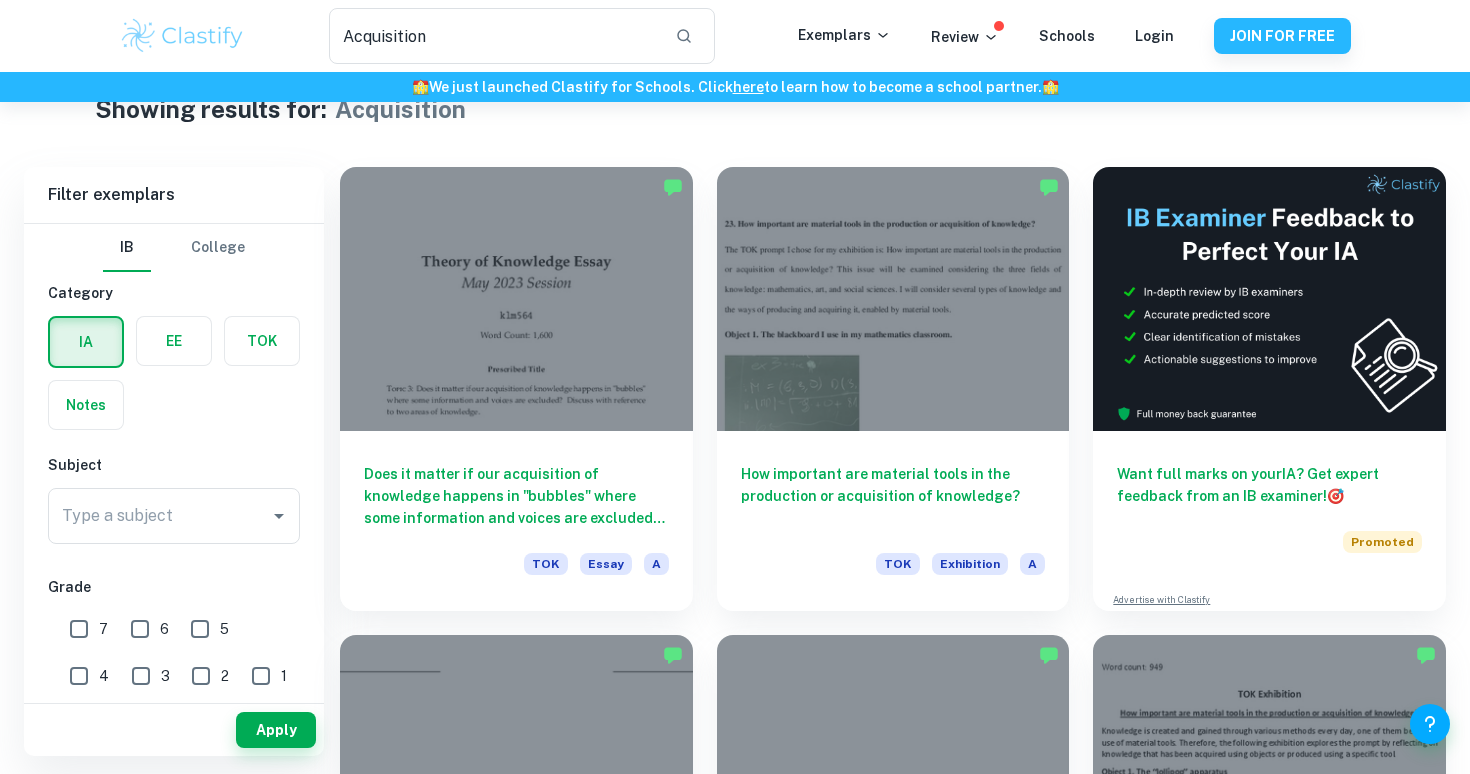 click at bounding box center [174, 341] 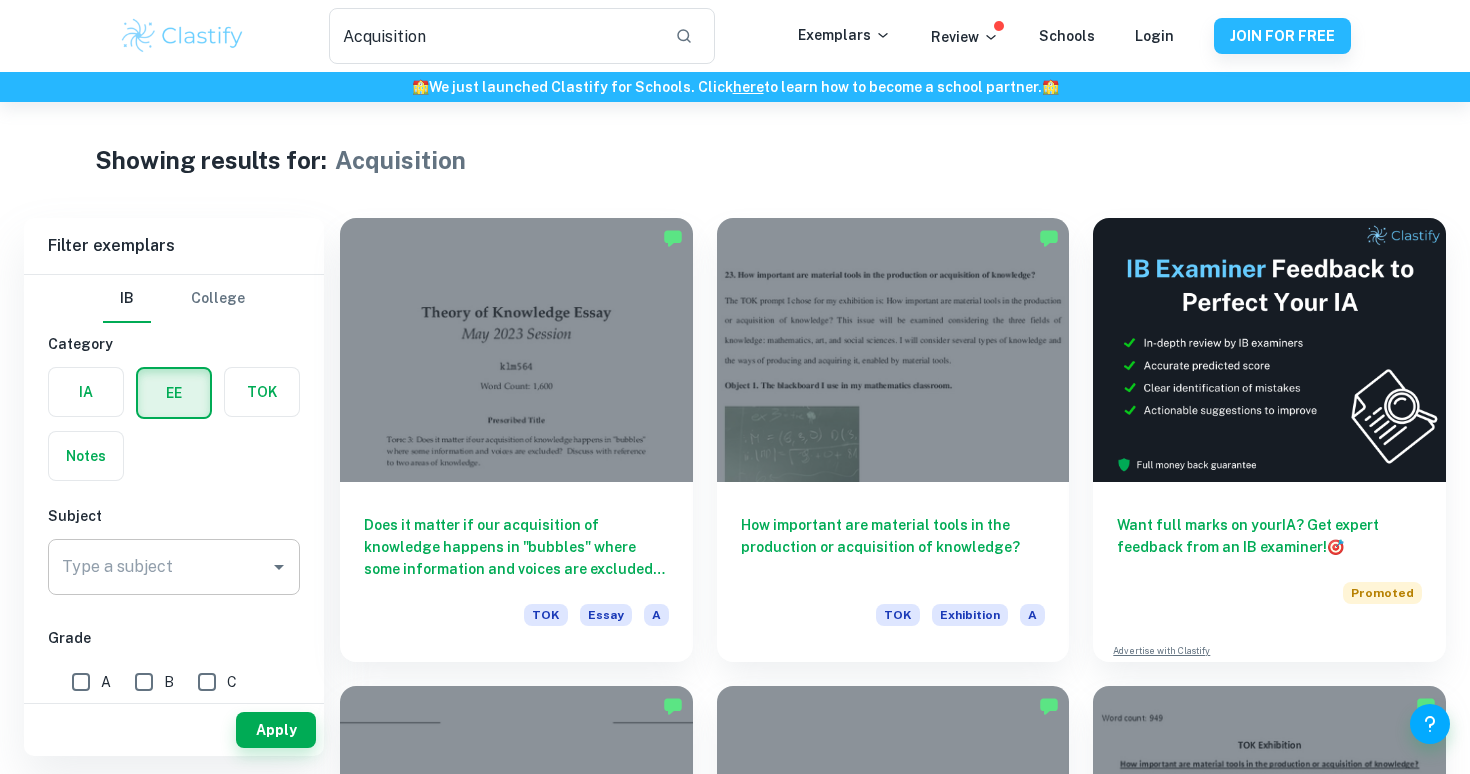 scroll, scrollTop: 0, scrollLeft: 0, axis: both 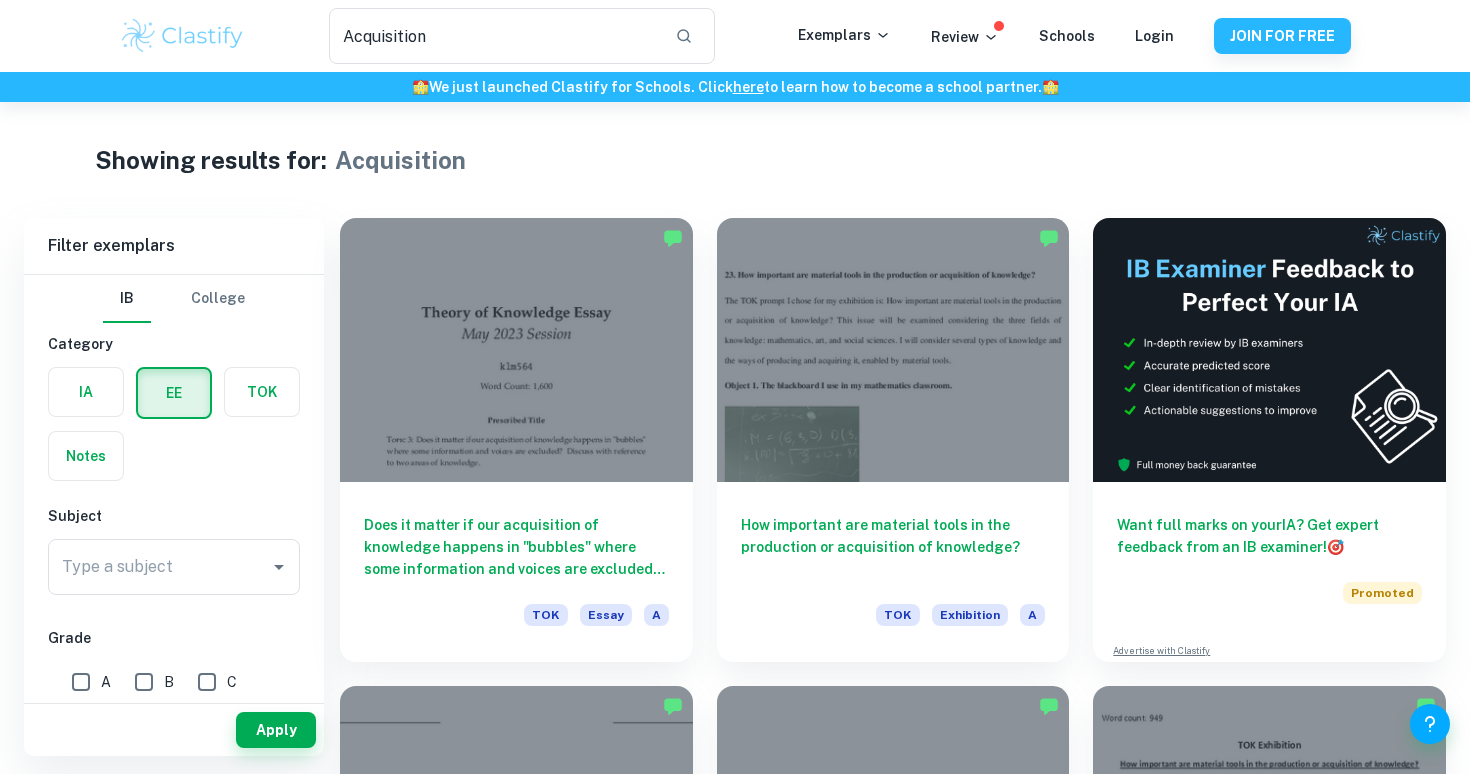 click on "Type a subject Type a subject" at bounding box center [174, 571] 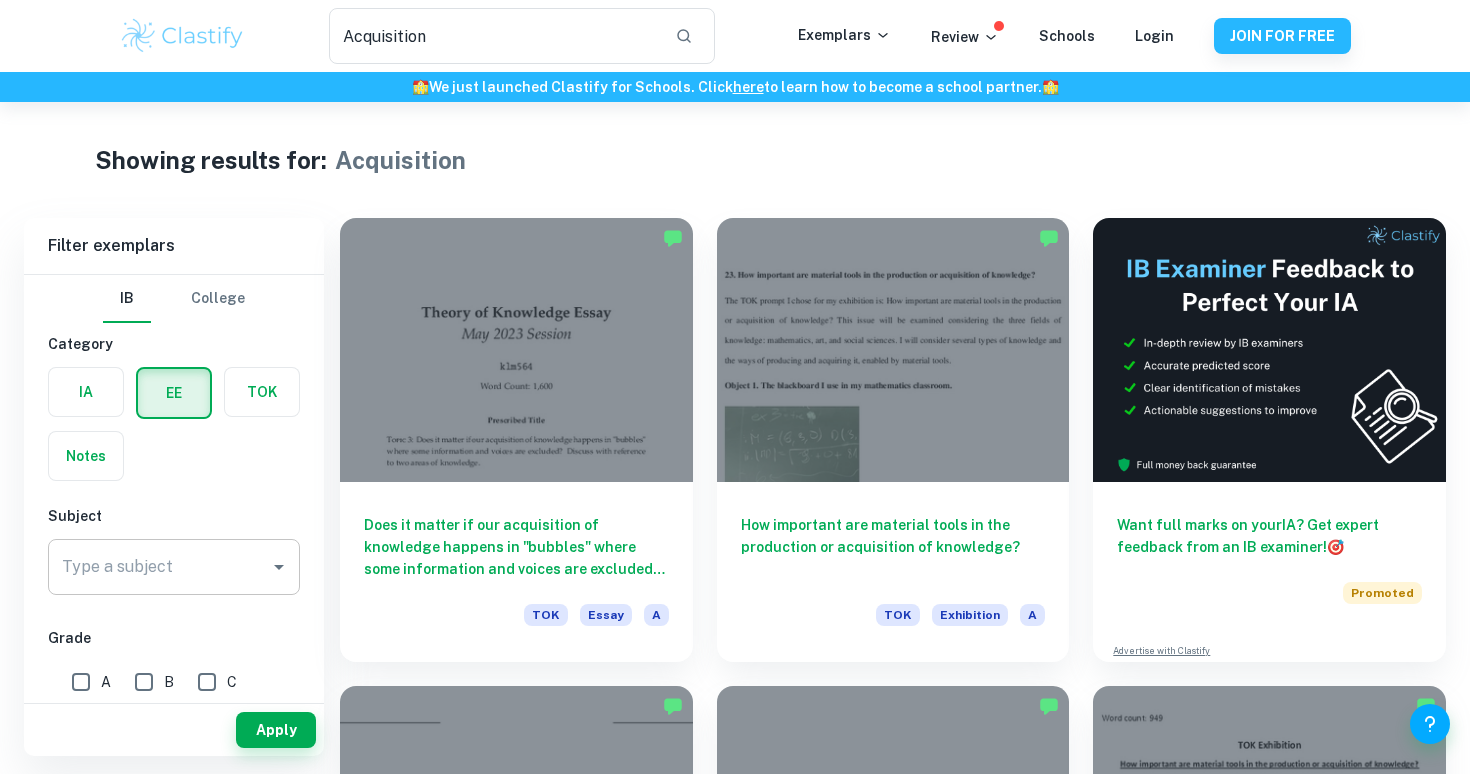 click on "Type a subject" at bounding box center [159, 567] 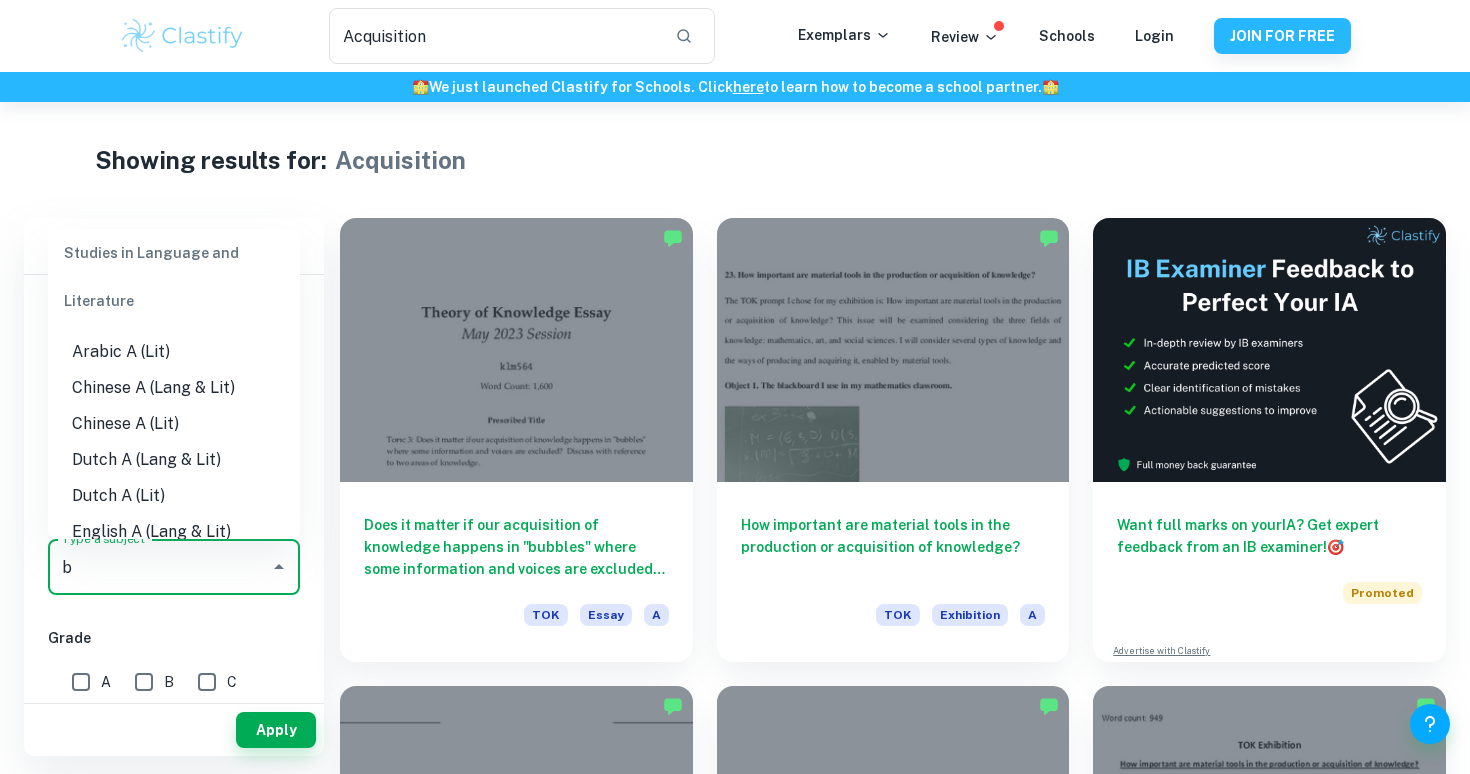 scroll, scrollTop: 0, scrollLeft: 0, axis: both 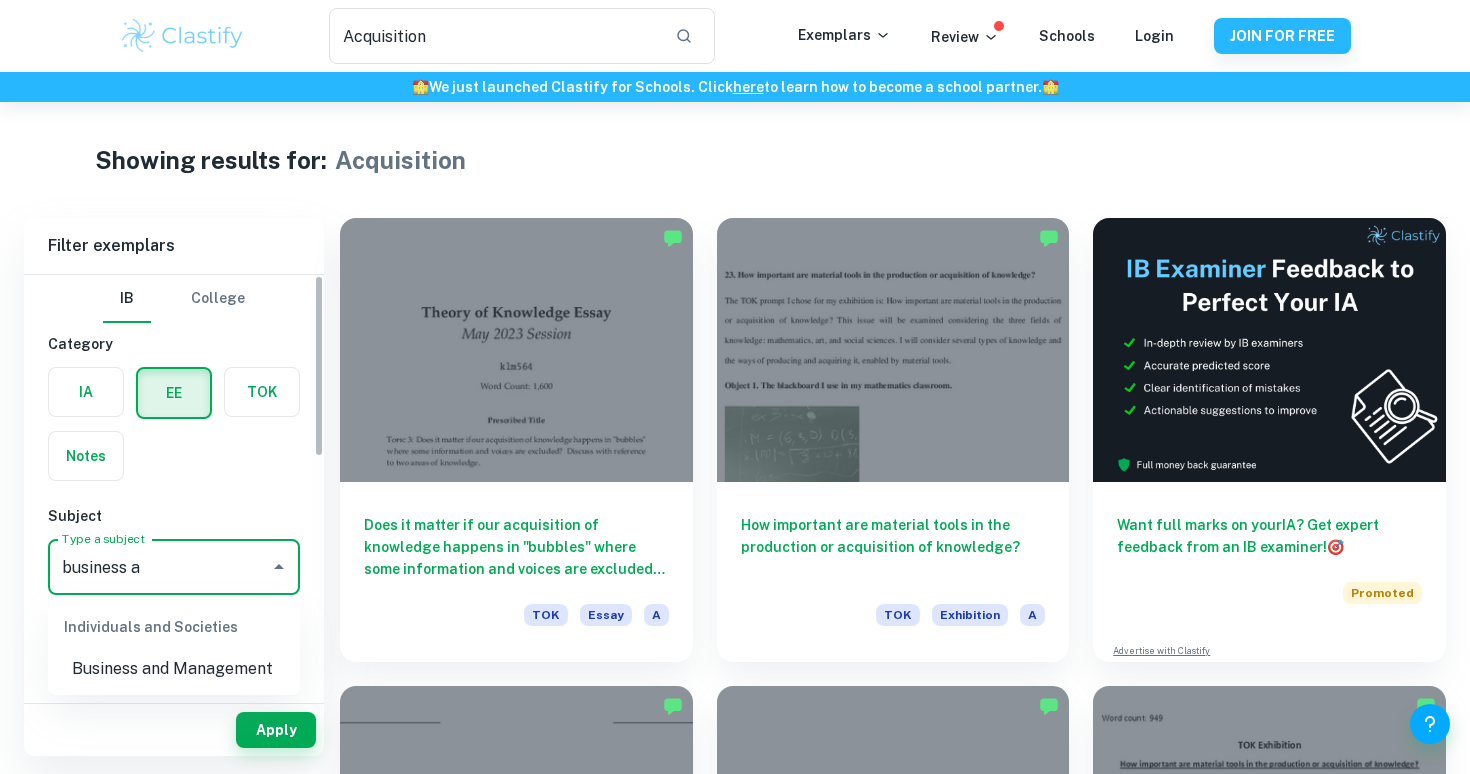 click on "Business and Management" at bounding box center (174, 669) 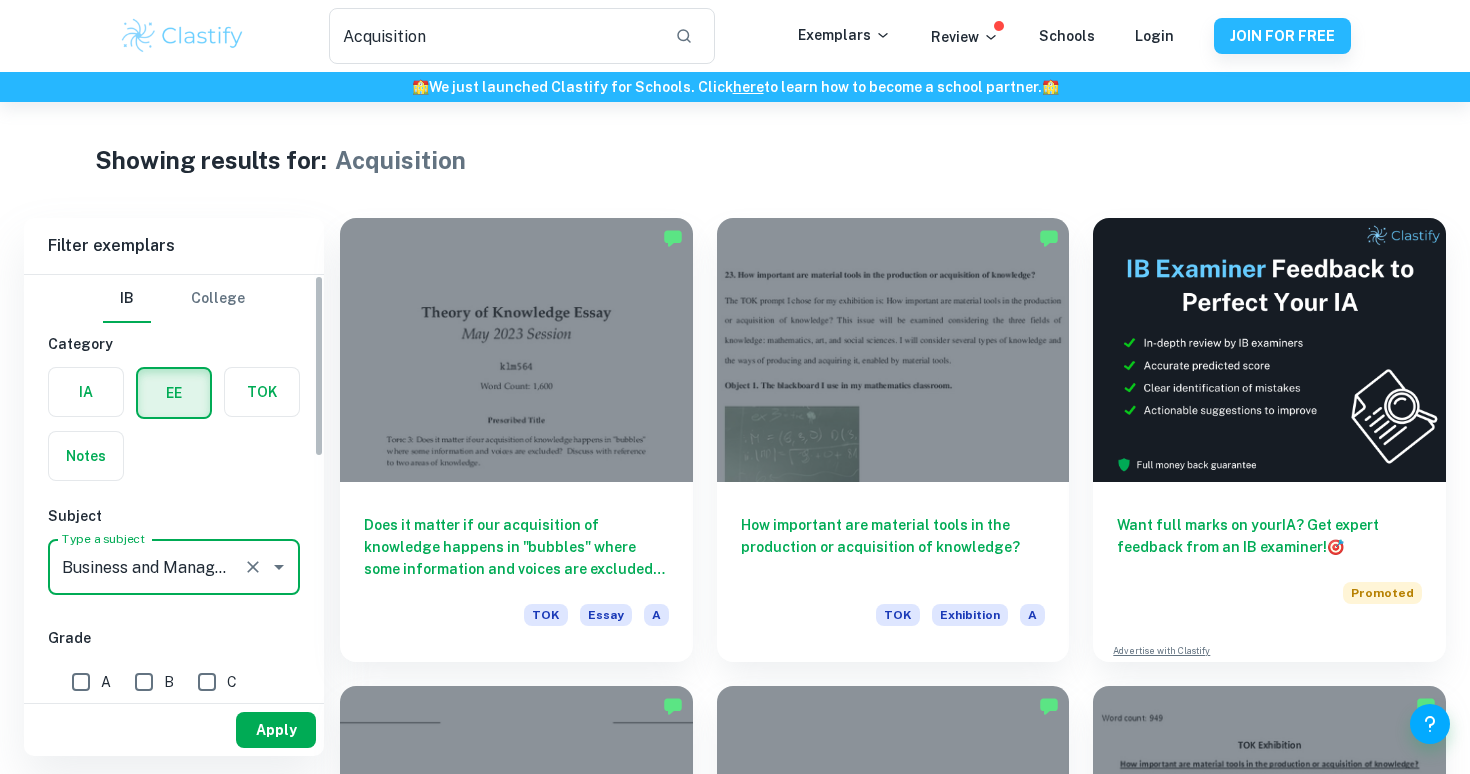 click on "Apply" at bounding box center (276, 730) 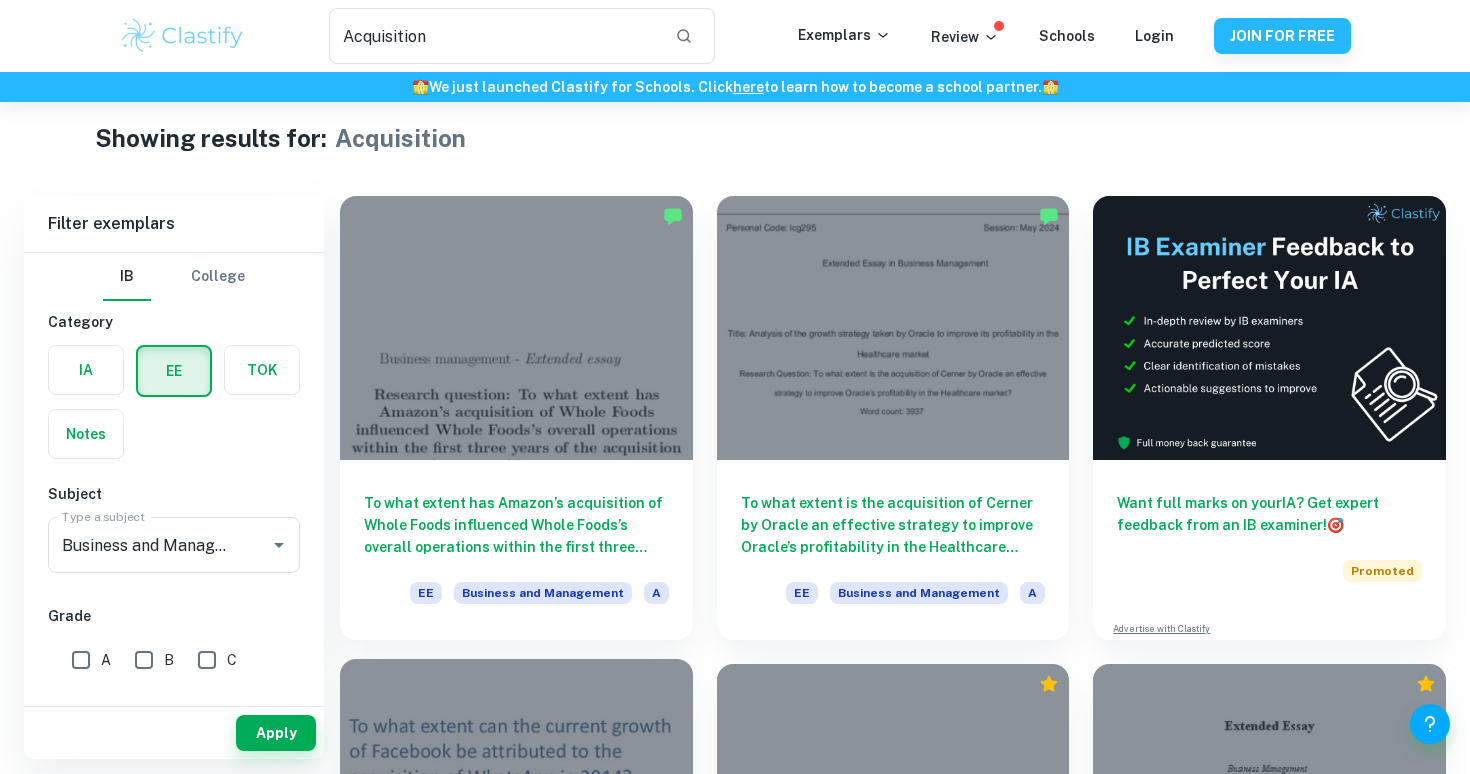 scroll, scrollTop: 25, scrollLeft: 0, axis: vertical 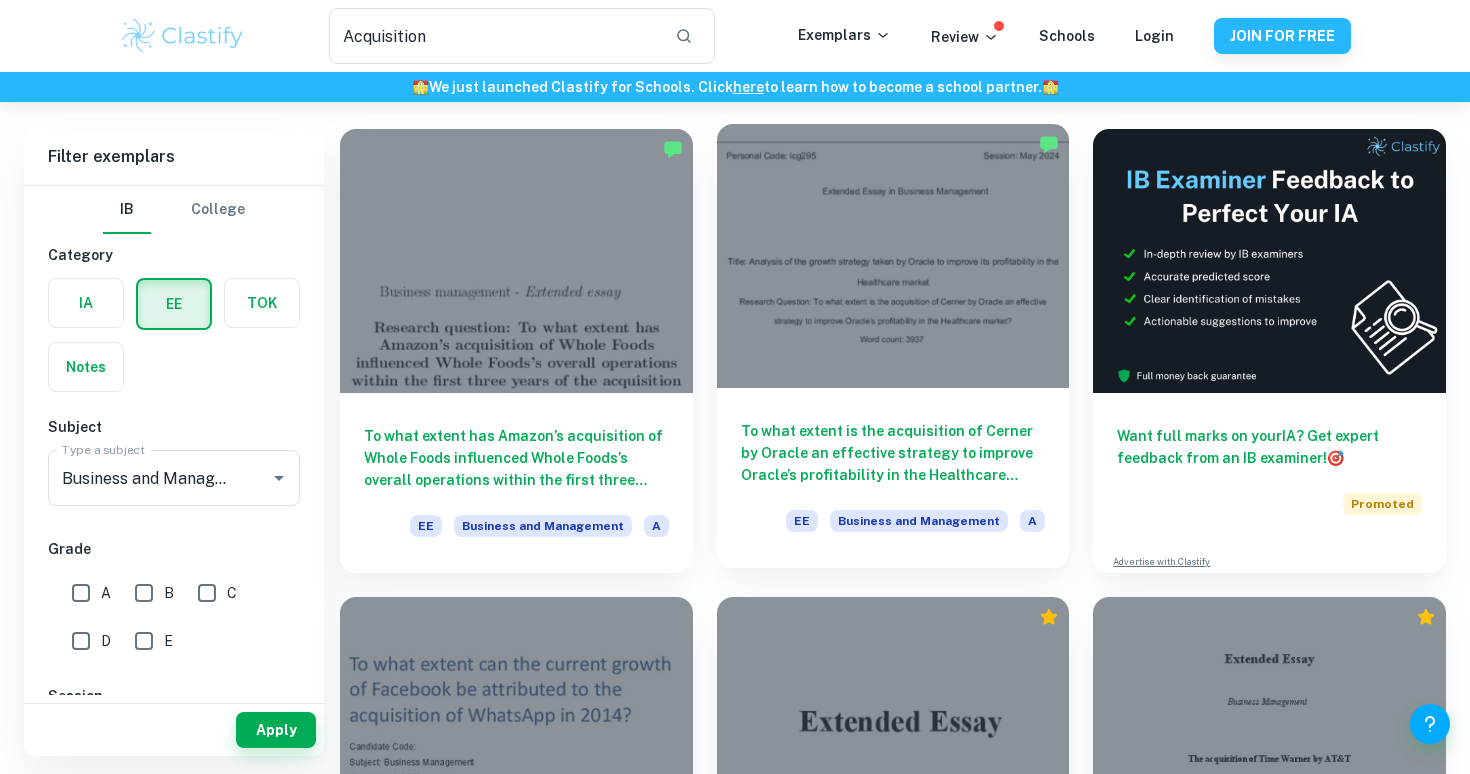click on "To what extent is the acquisition of Cerner by Oracle an effective strategy to improve Oracle’s profitability in the Healthcare market?" at bounding box center [893, 453] 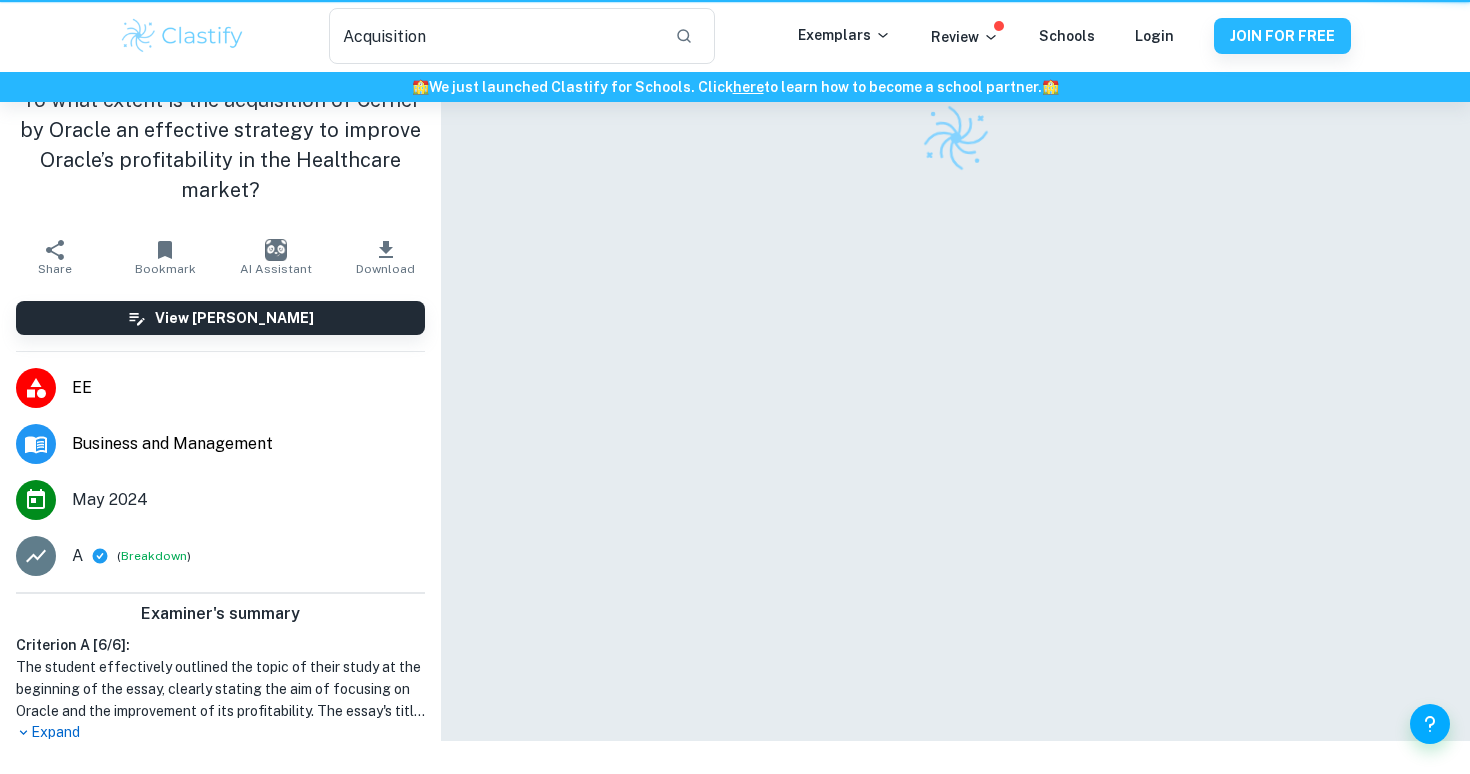 type 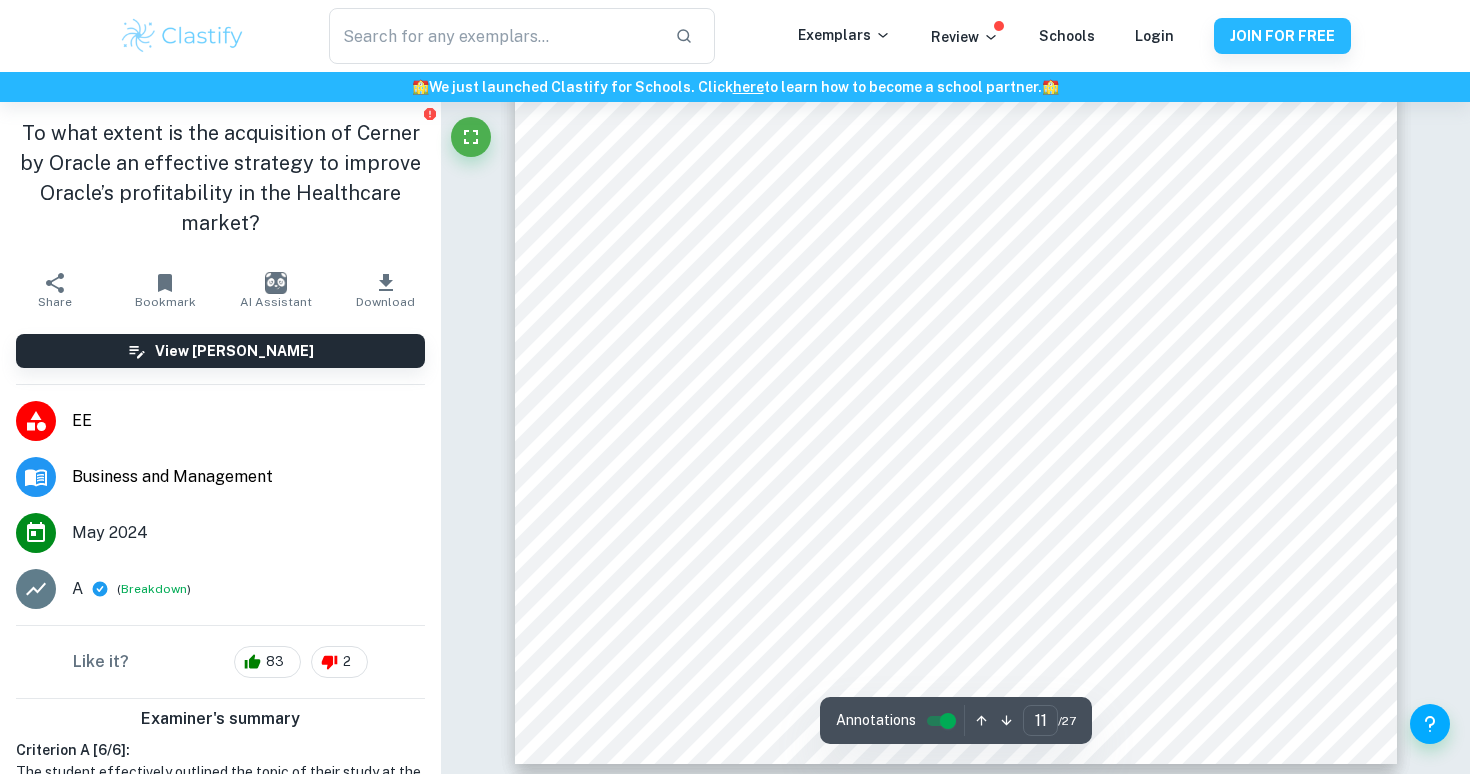 scroll, scrollTop: 13703, scrollLeft: 0, axis: vertical 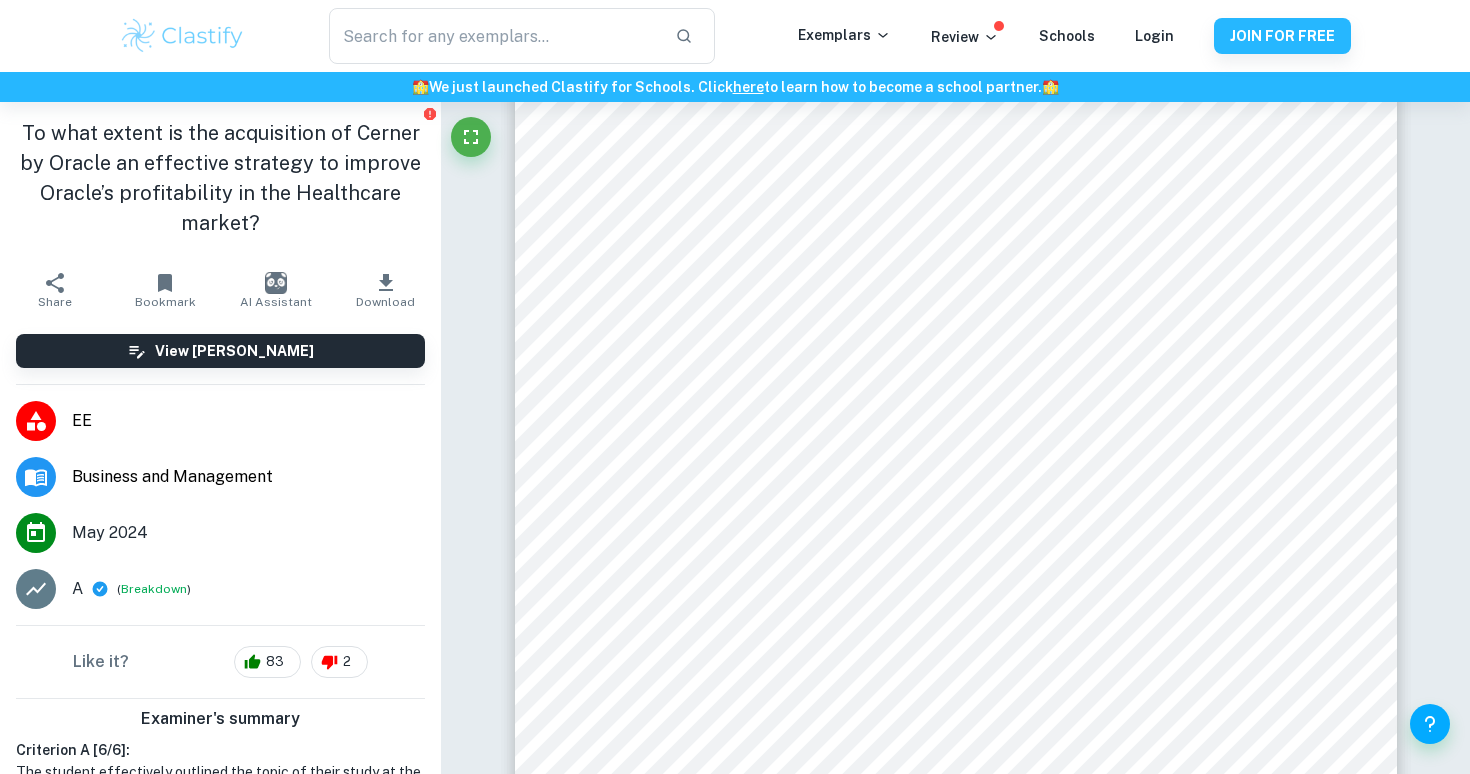 click on "Download" at bounding box center (386, 290) 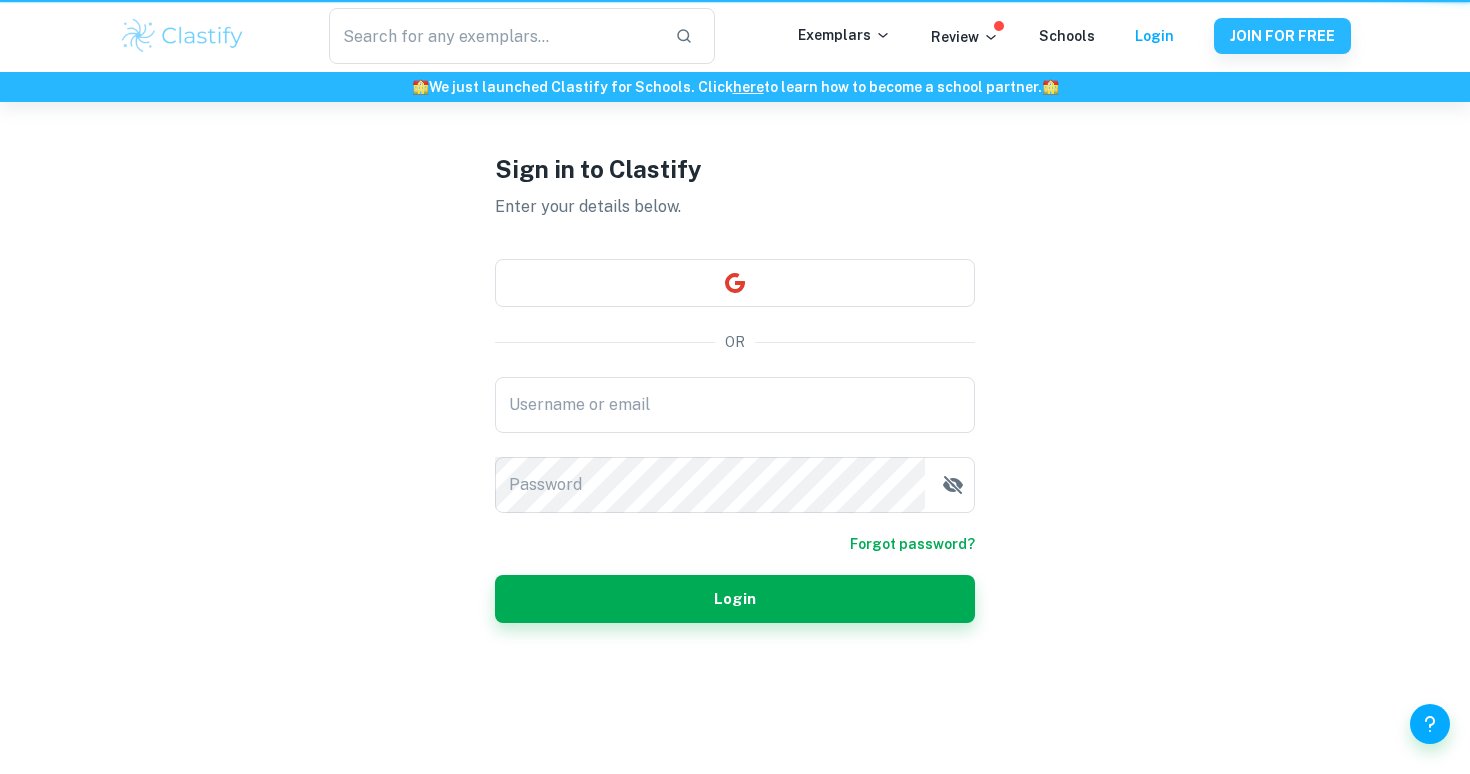 scroll, scrollTop: 0, scrollLeft: 0, axis: both 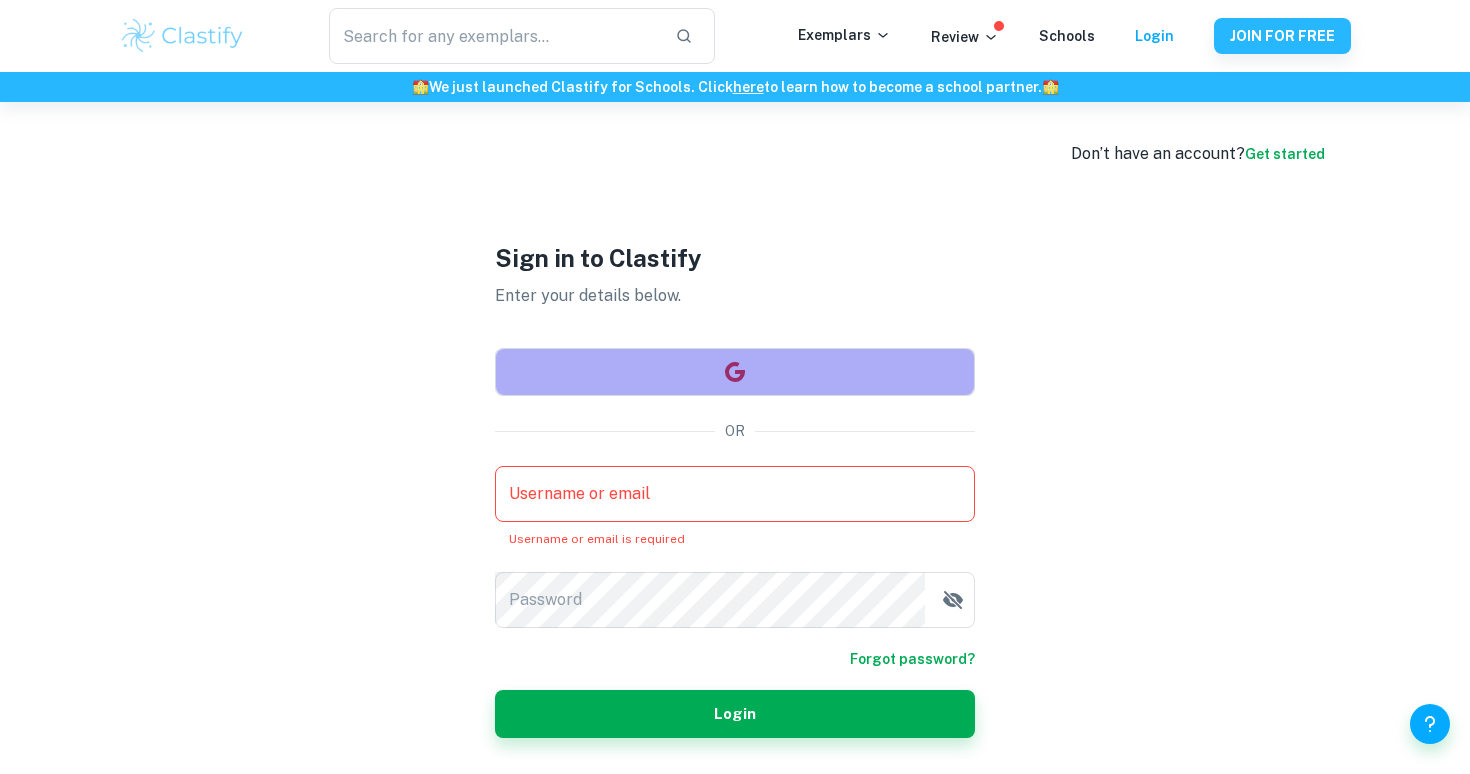 click at bounding box center (735, 372) 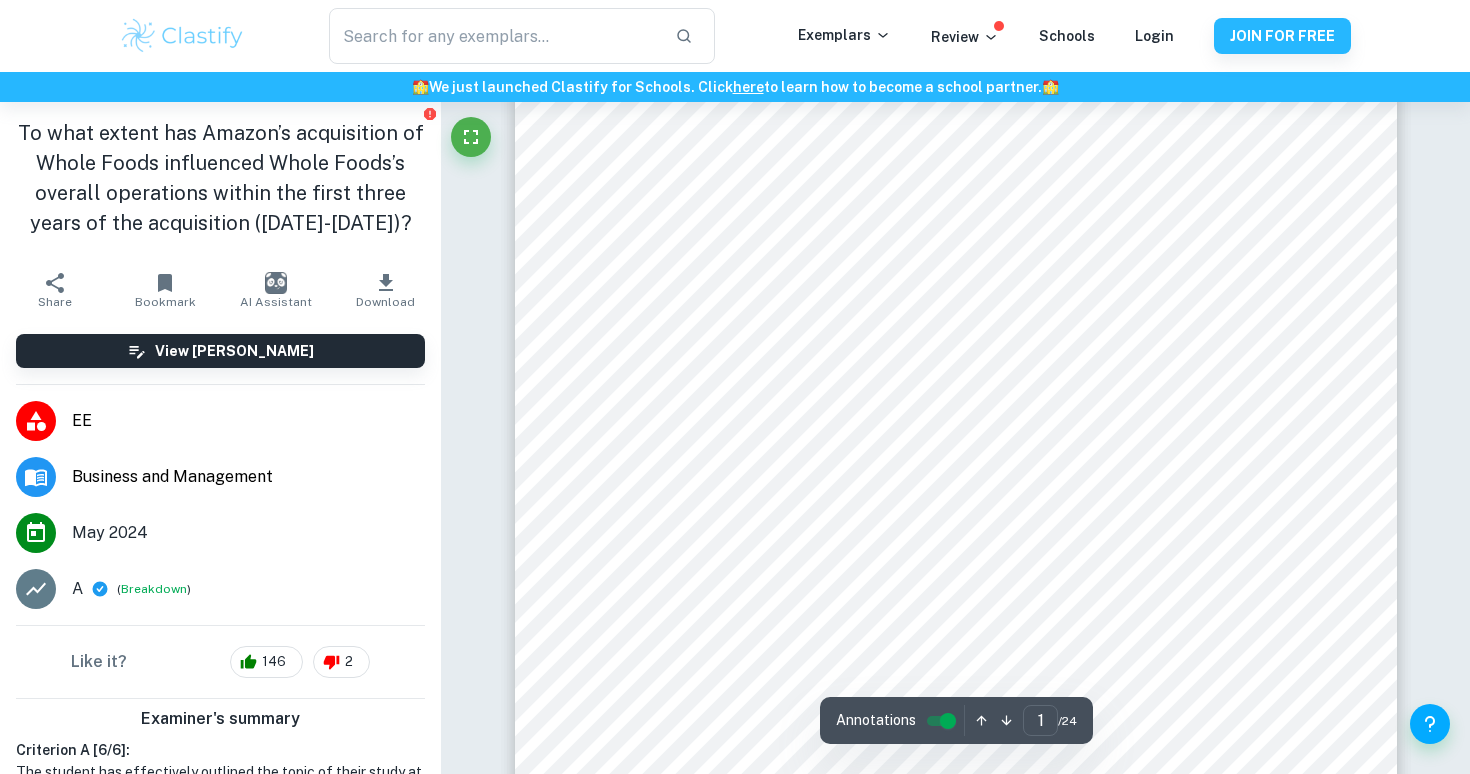 scroll, scrollTop: 141, scrollLeft: 0, axis: vertical 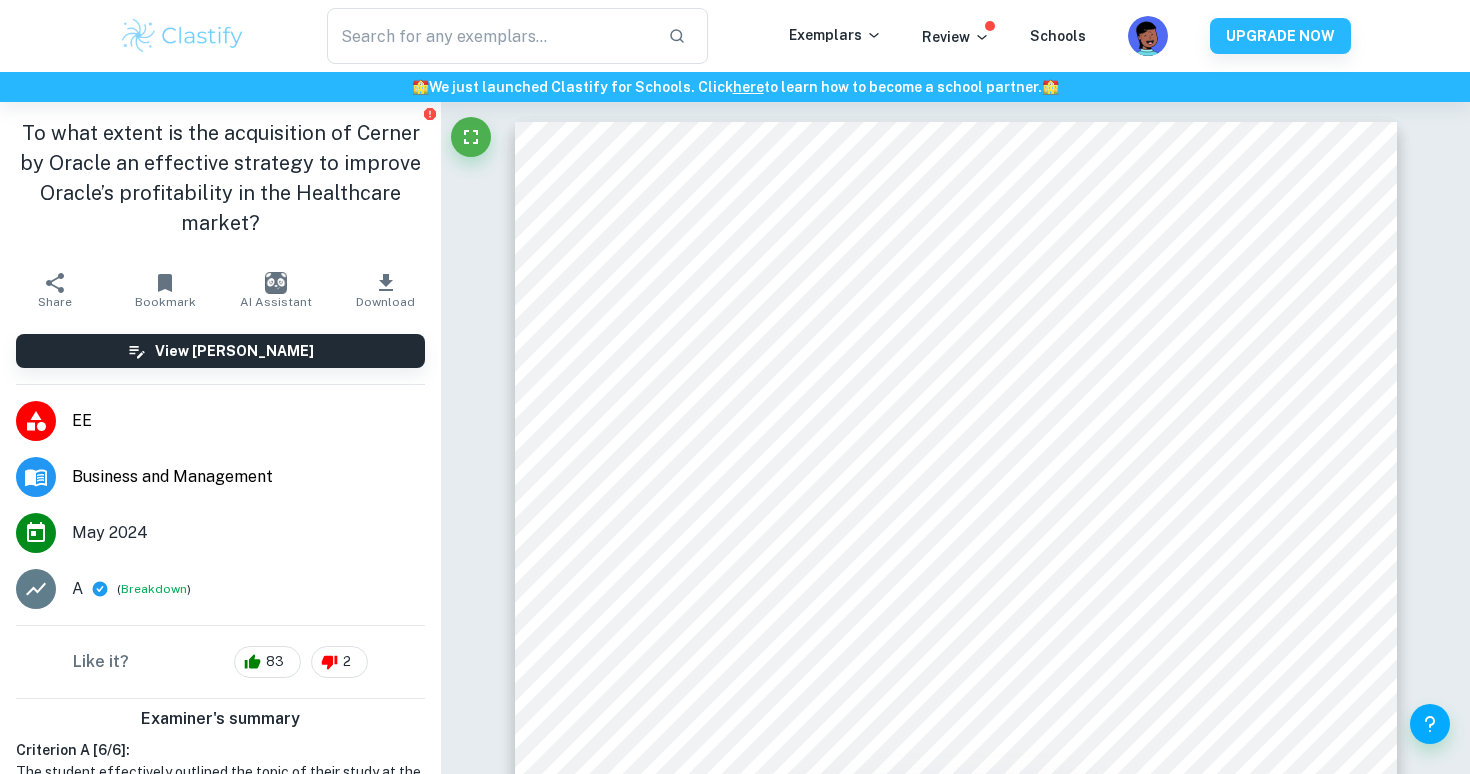 click 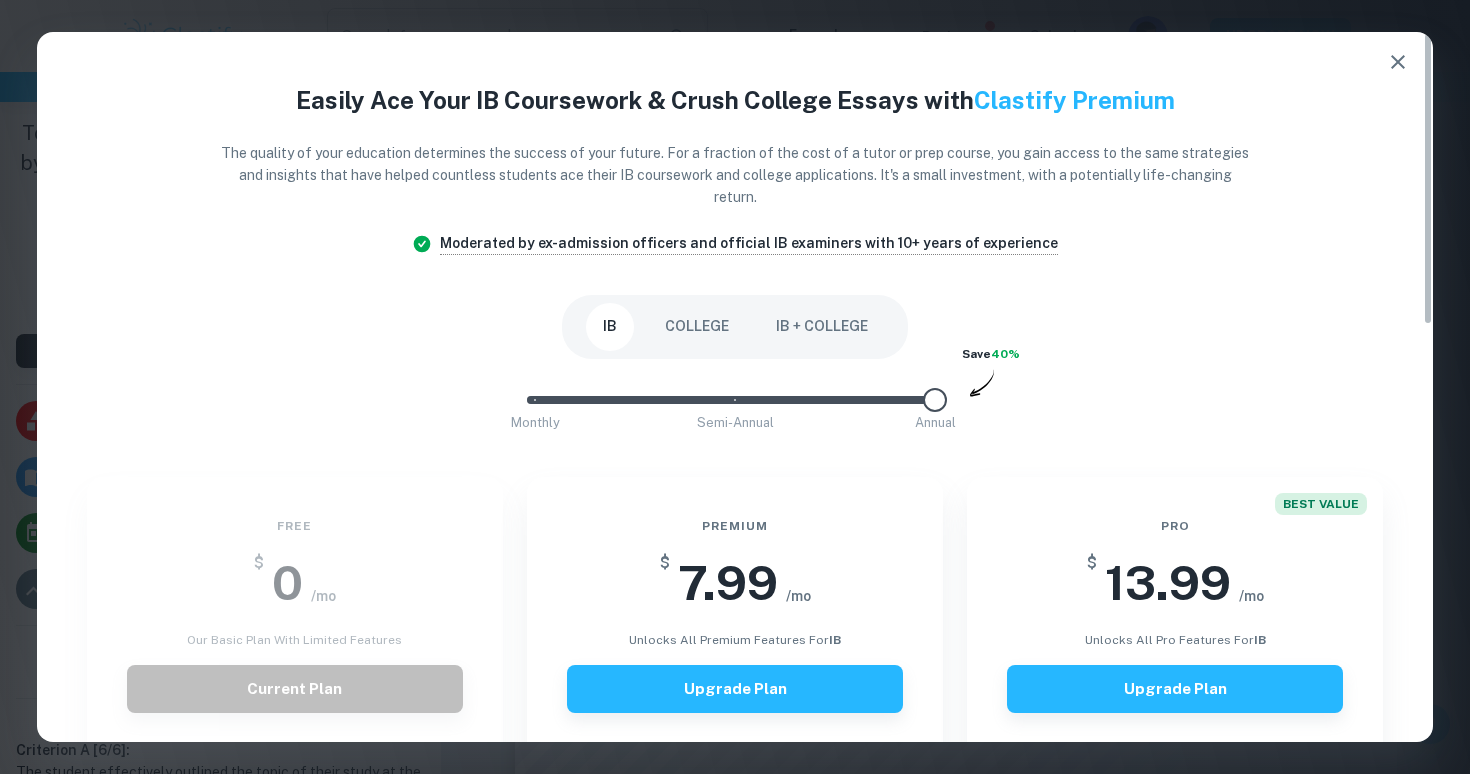 click 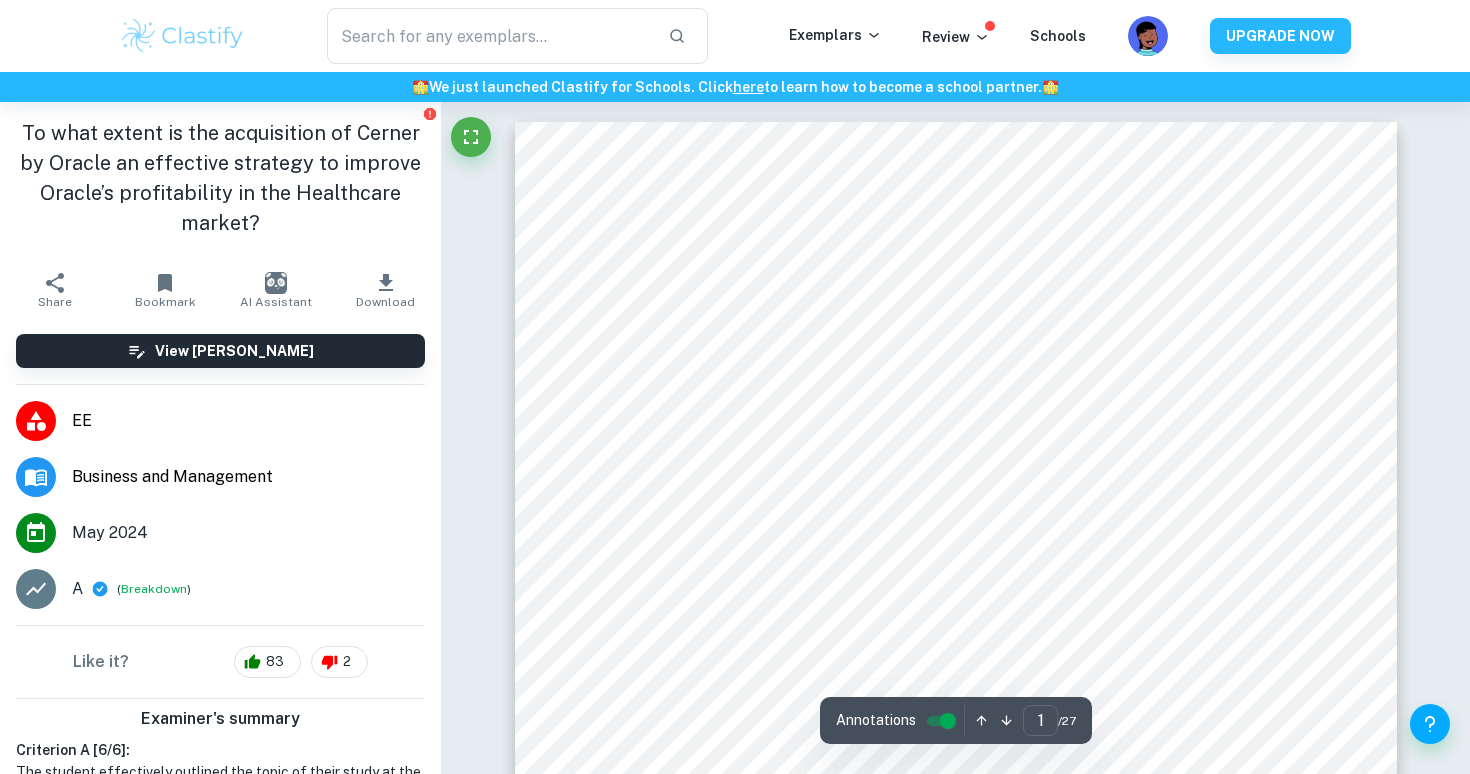 click 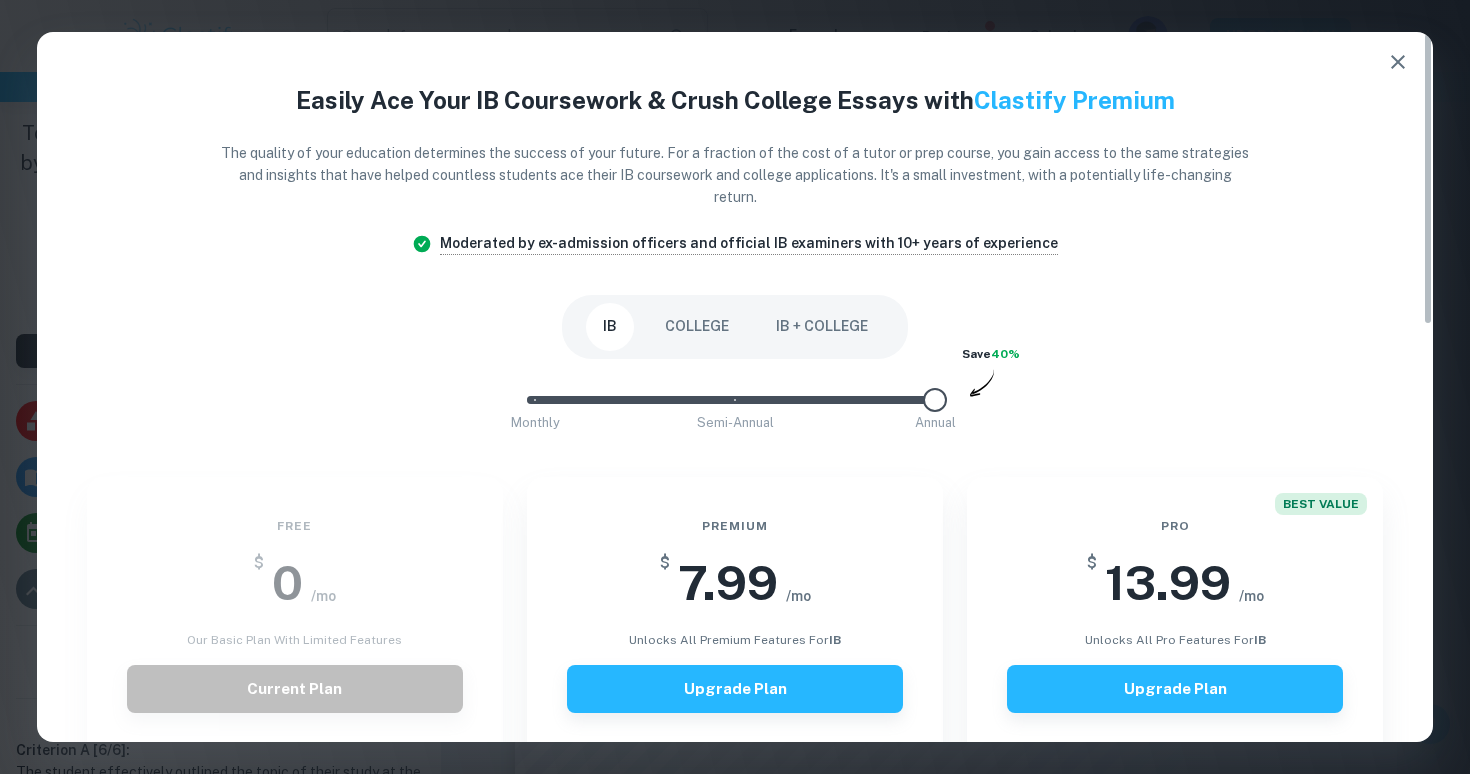 click 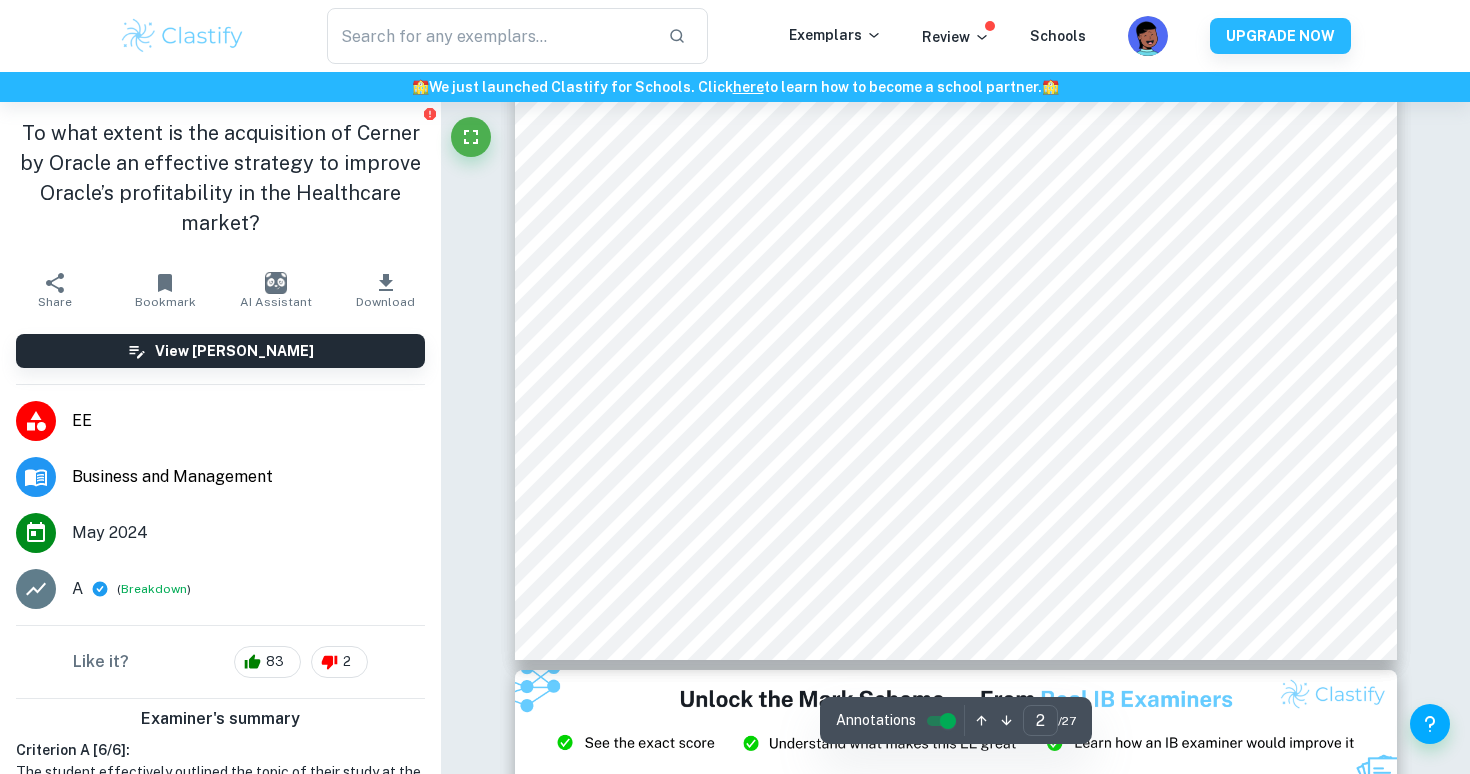scroll, scrollTop: 2232, scrollLeft: 0, axis: vertical 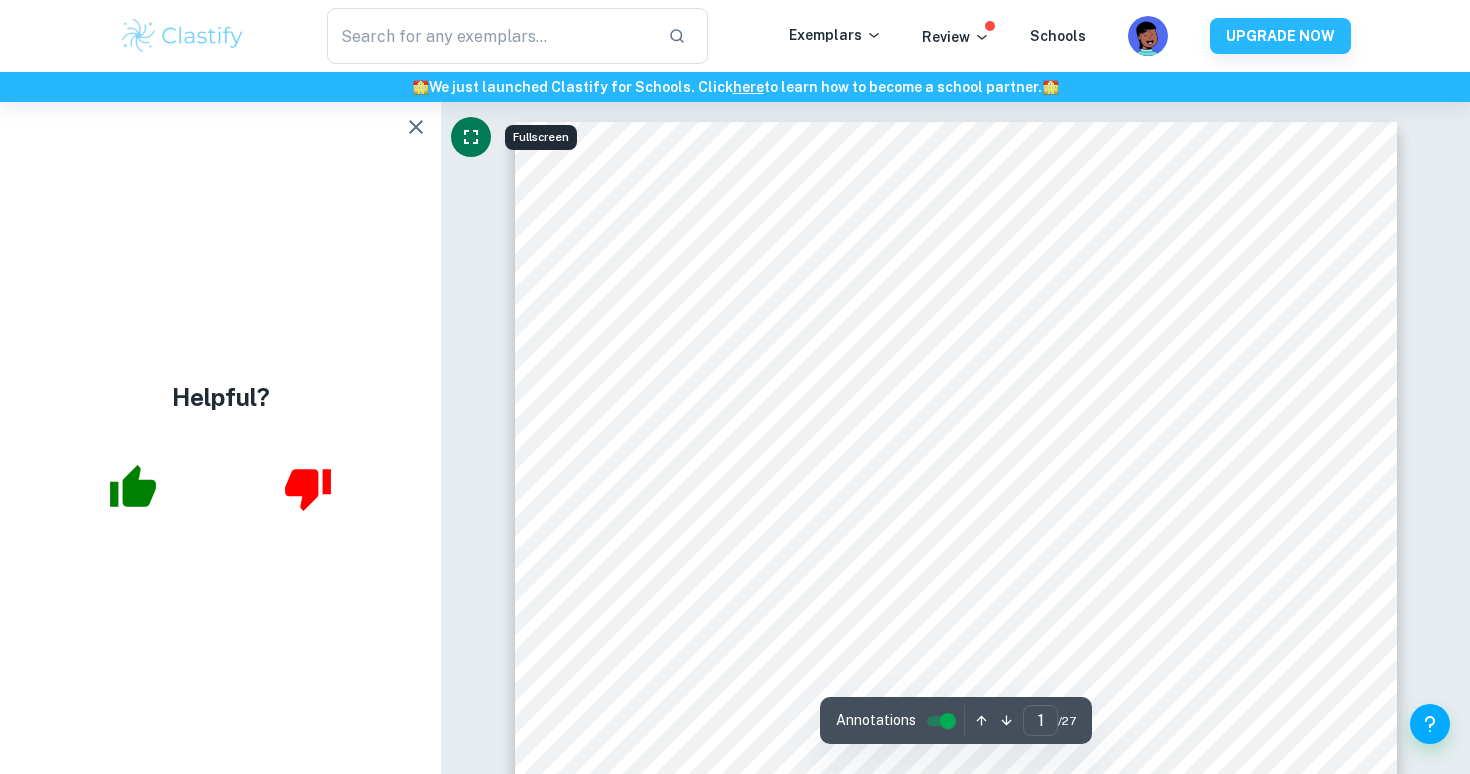click 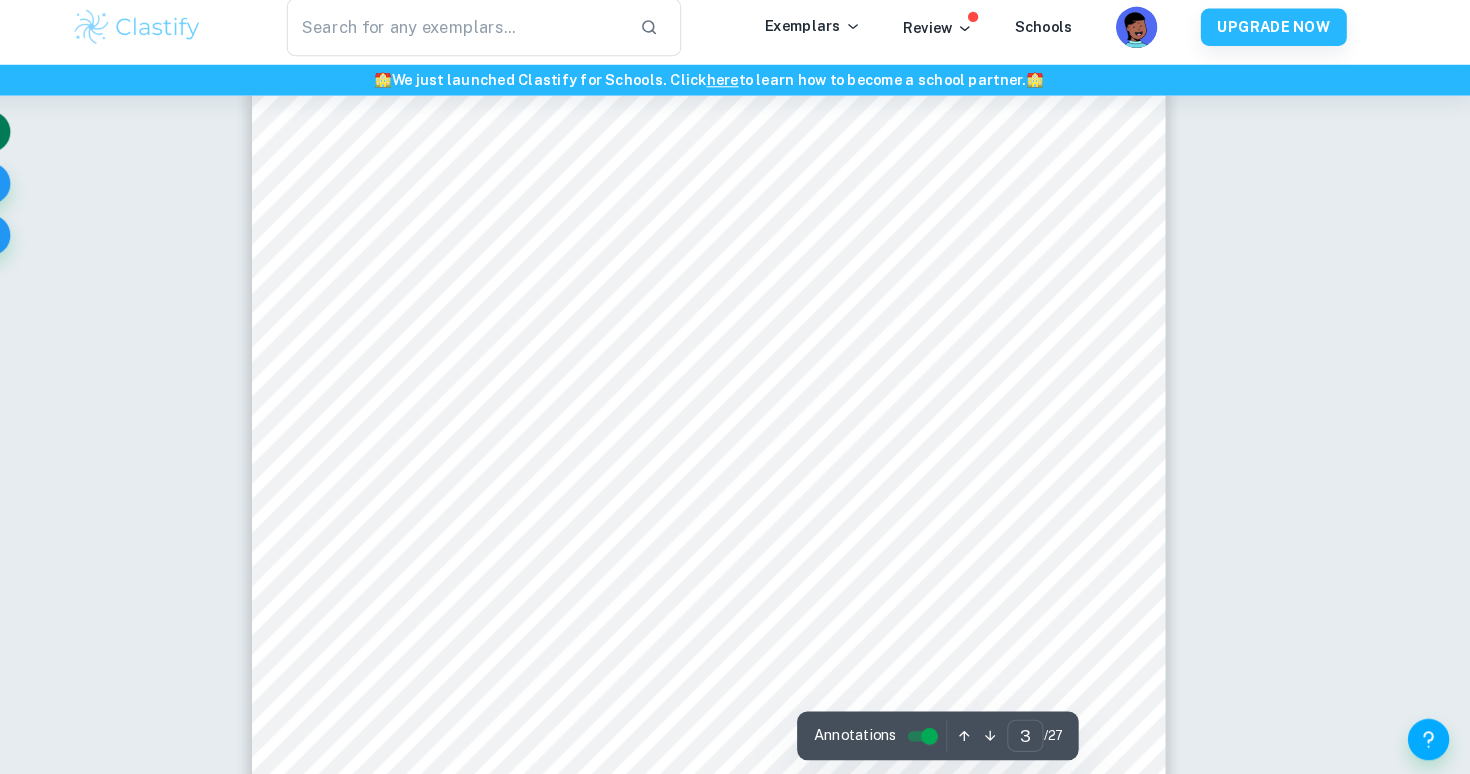 scroll, scrollTop: 3354, scrollLeft: 0, axis: vertical 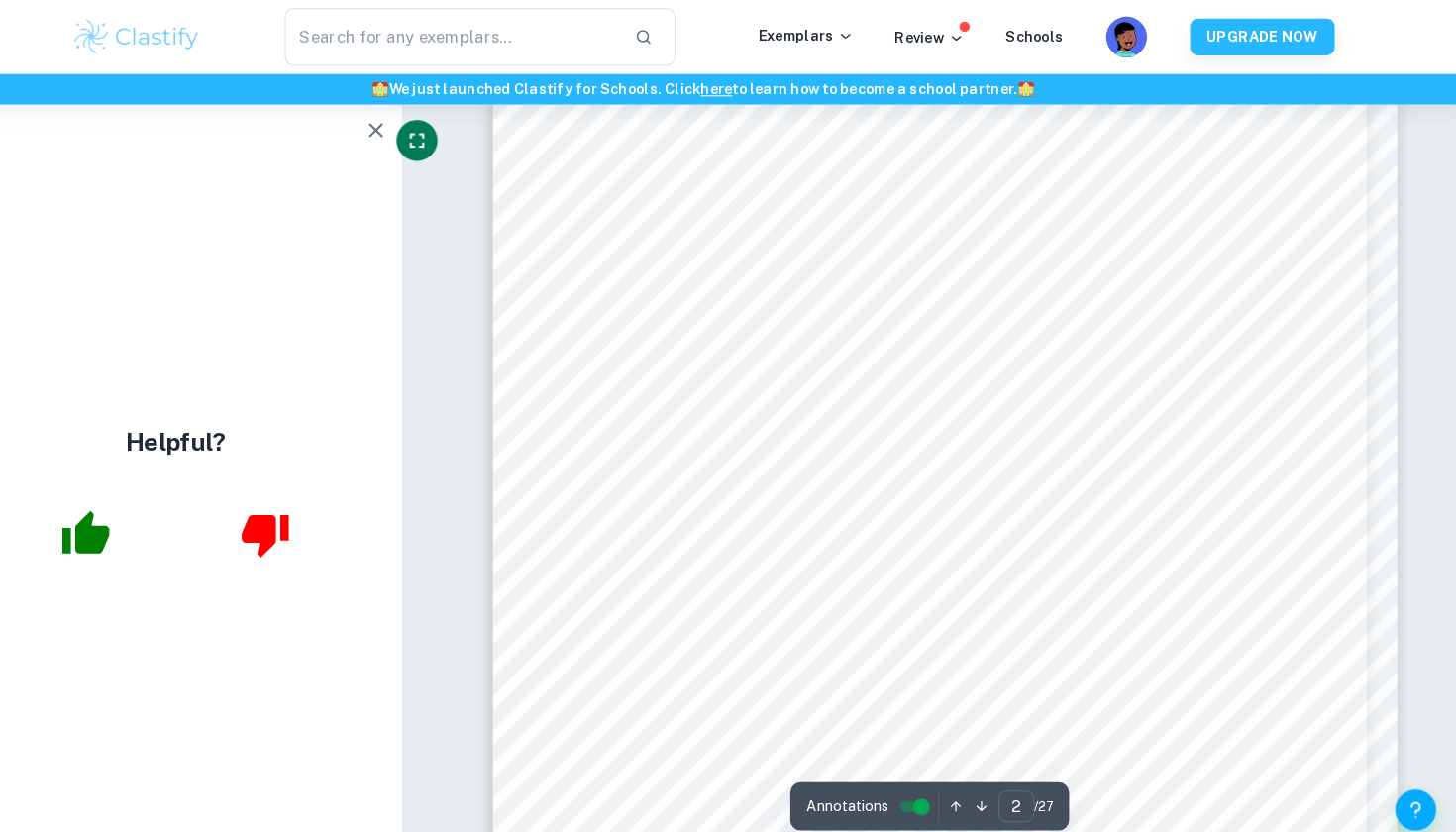 type on "1" 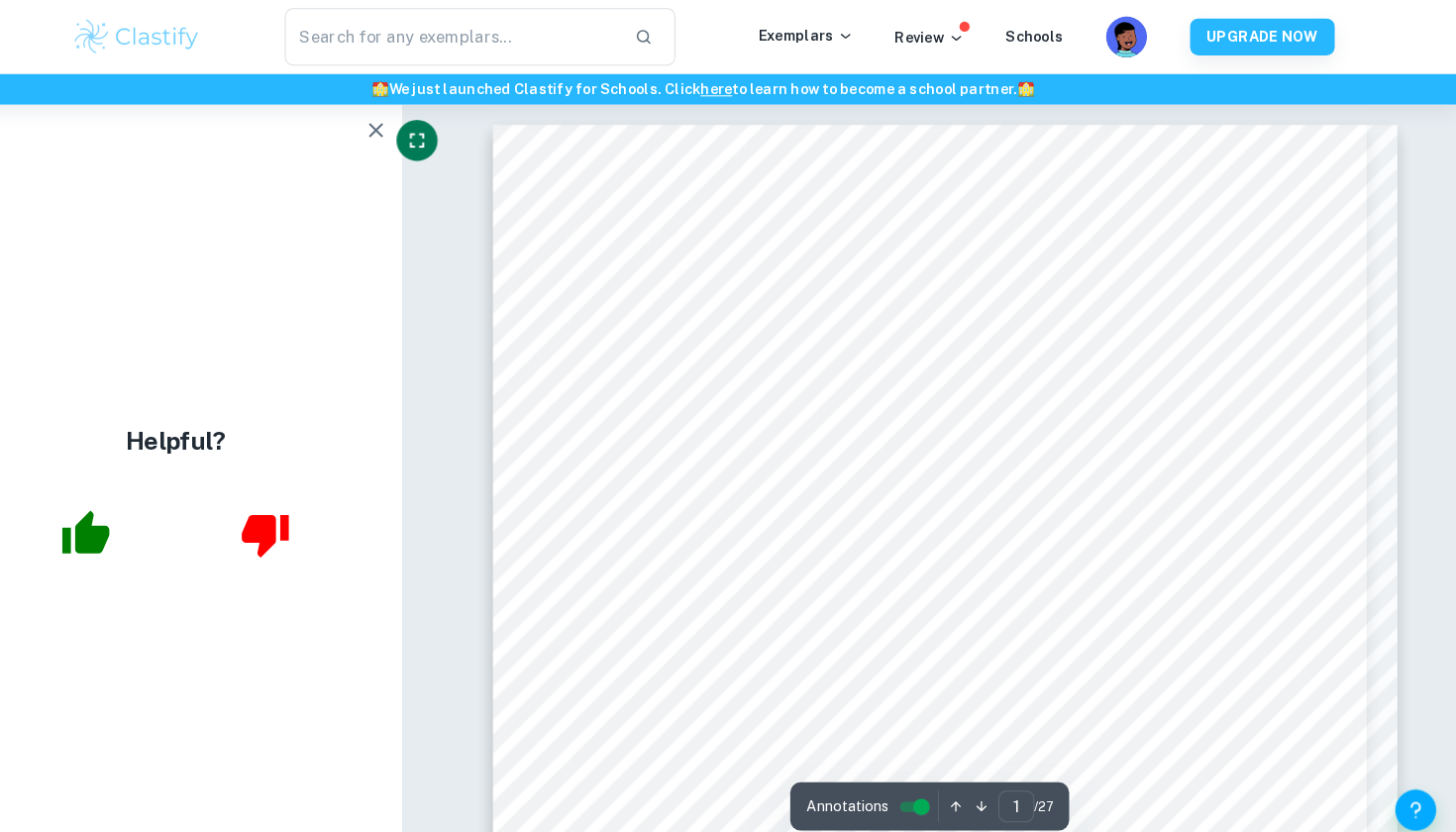 scroll, scrollTop: 0, scrollLeft: 0, axis: both 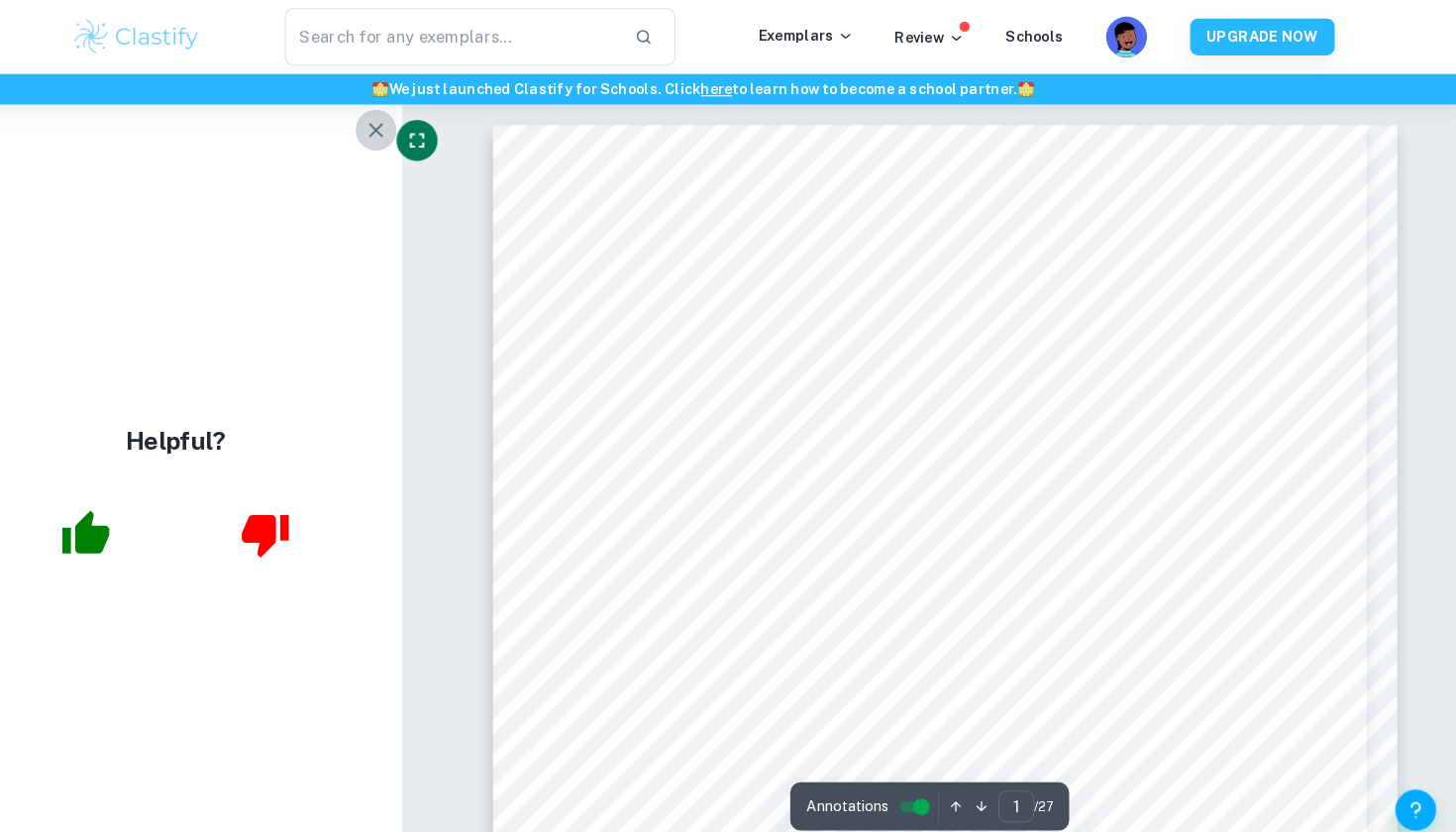 click 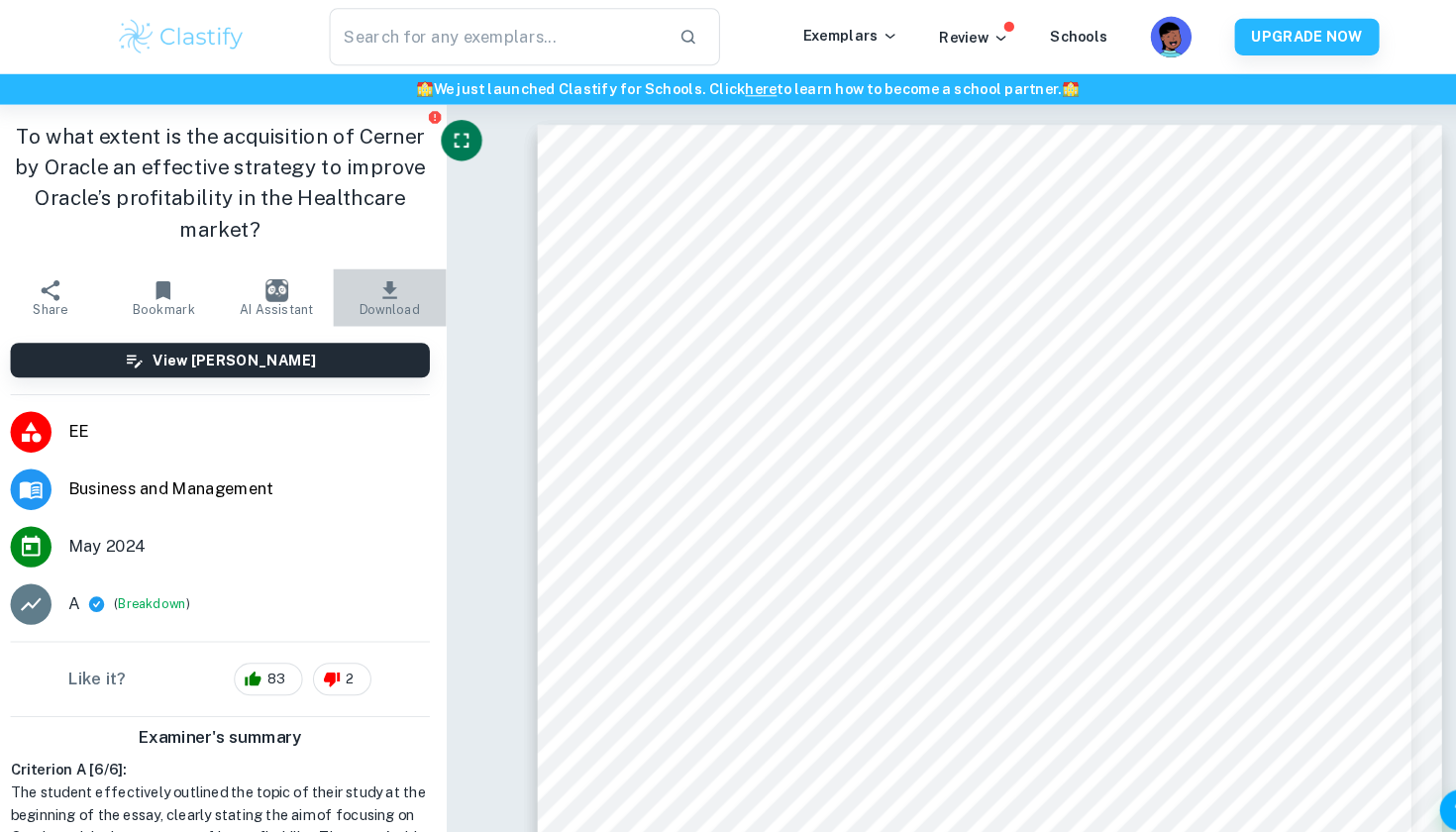 click 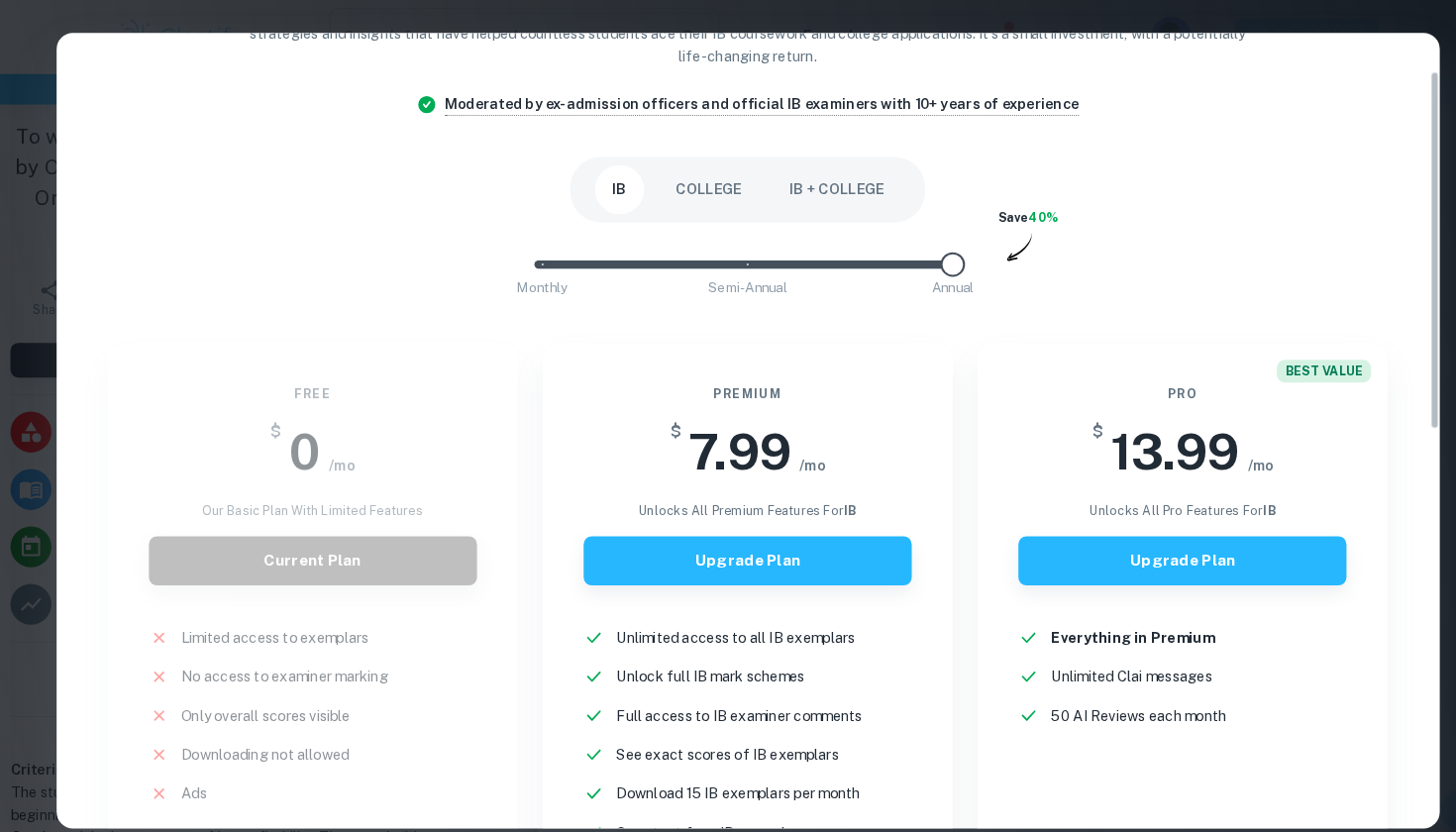 scroll, scrollTop: 142, scrollLeft: 0, axis: vertical 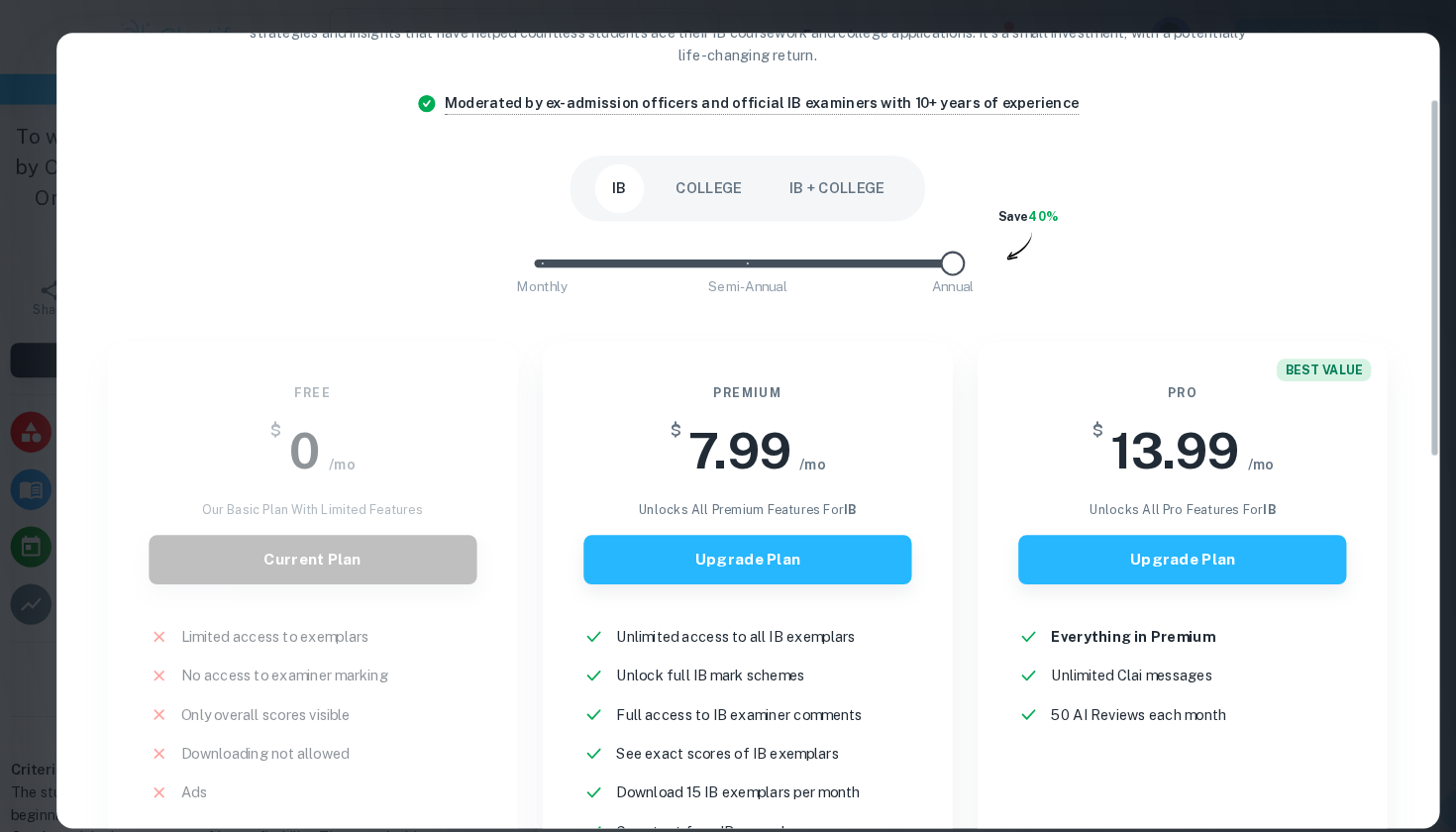 click on "Free $ 0 /mo Our basic plan with limited features Current Plan Limited access to exemplars New! No access to examiner marking New! Only overall scores visible New! Downloading not allowed New! Ads New!" at bounding box center (296, 619) 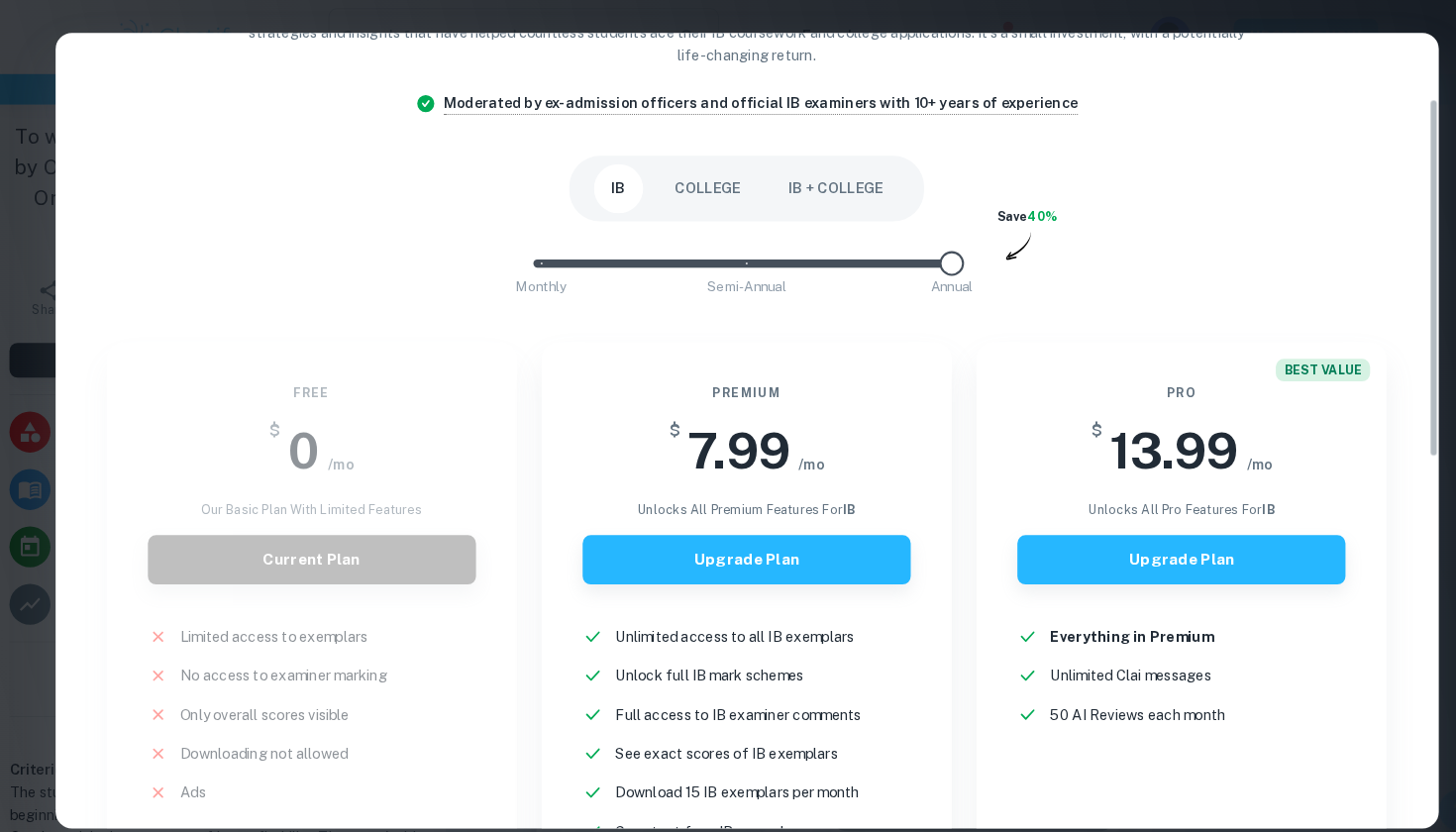 scroll, scrollTop: 0, scrollLeft: 0, axis: both 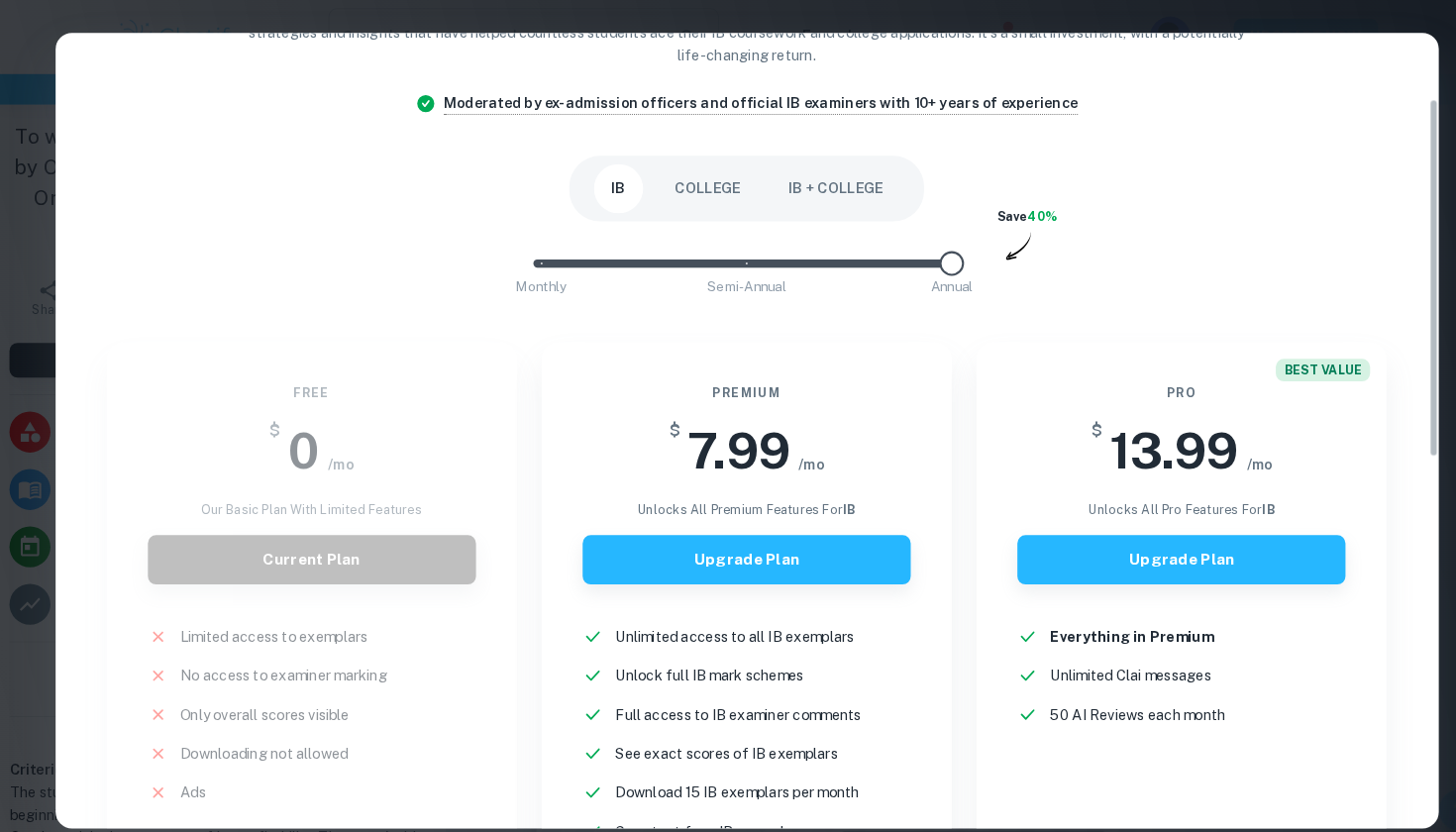 click on "Easily Ace Your IB Coursework & Crush College Essays with  Clastify Premium The quality of your education determines the success of your future. For a fraction of the cost of a tutor or prep course, you gain access to the same strategies and insights that have helped countless students ace their IB coursework and college applications. It's a small investment, with a potentially life-changing return. Moderated by ex-admission officers and official IB examiners with 10+ years of experience IB COLLEGE IB + COLLEGE Monthly Semi-Annual Annual Save  40% Free $ 0 /mo Our basic plan with limited features Current Plan Limited access to exemplars New! No access to examiner marking New! Only overall scores visible New! Downloading not allowed New! Ads New! Premium $ 7.99 /mo unlocks all premium features for  IB Upgrade Plan Unlimited access to all IB exemplars New! Unlock full IB mark schemes New! Full access to IB examiner comments New! See exact scores of IB exemplars New! Download 15 IB exemplars per month New! New!" at bounding box center (728, 416) 